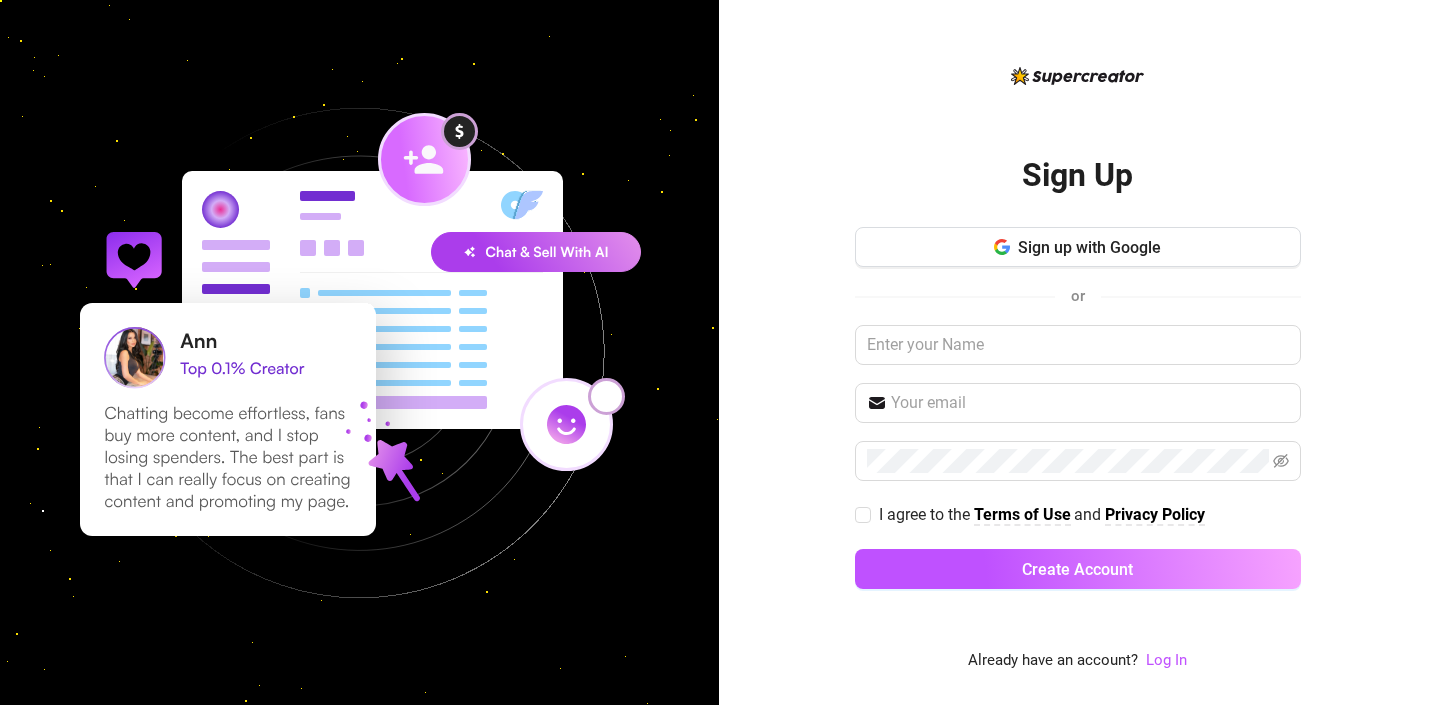 scroll, scrollTop: 0, scrollLeft: 0, axis: both 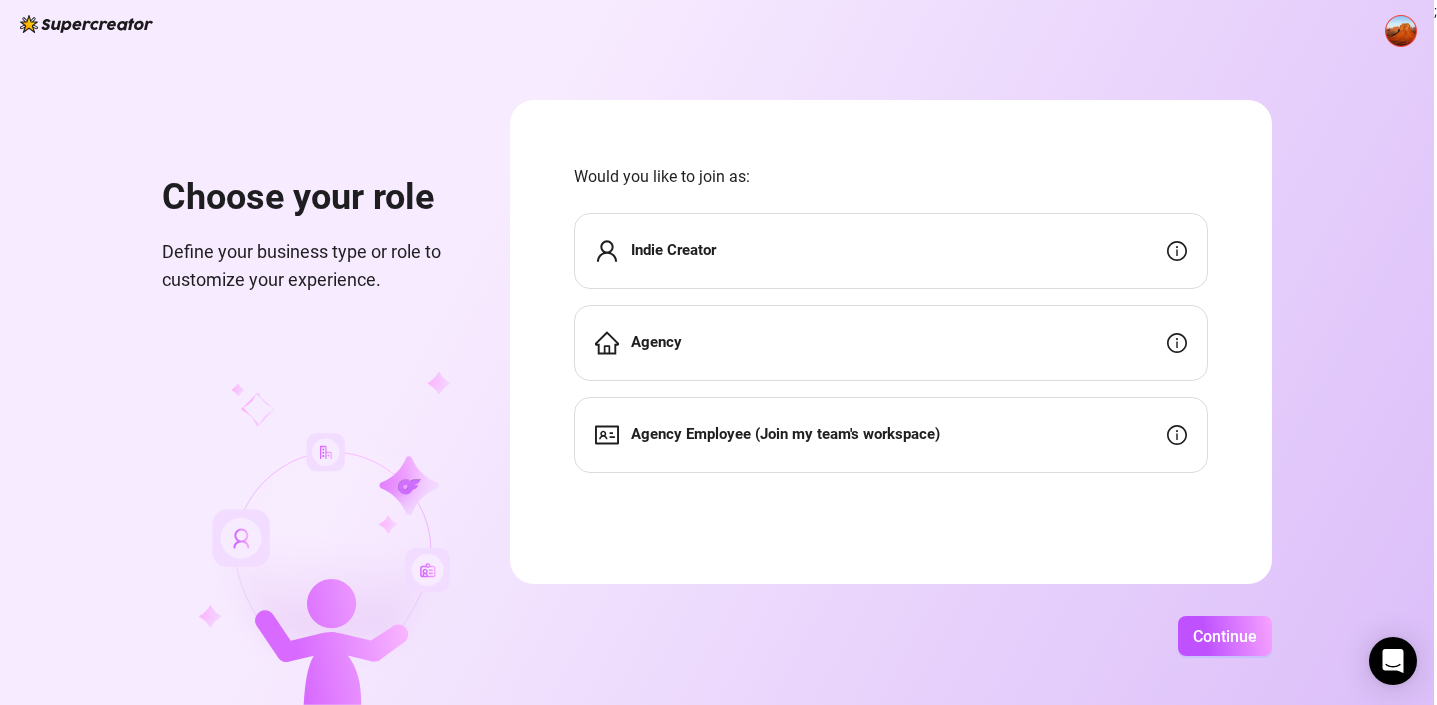 click on "Agency" at bounding box center (891, 343) 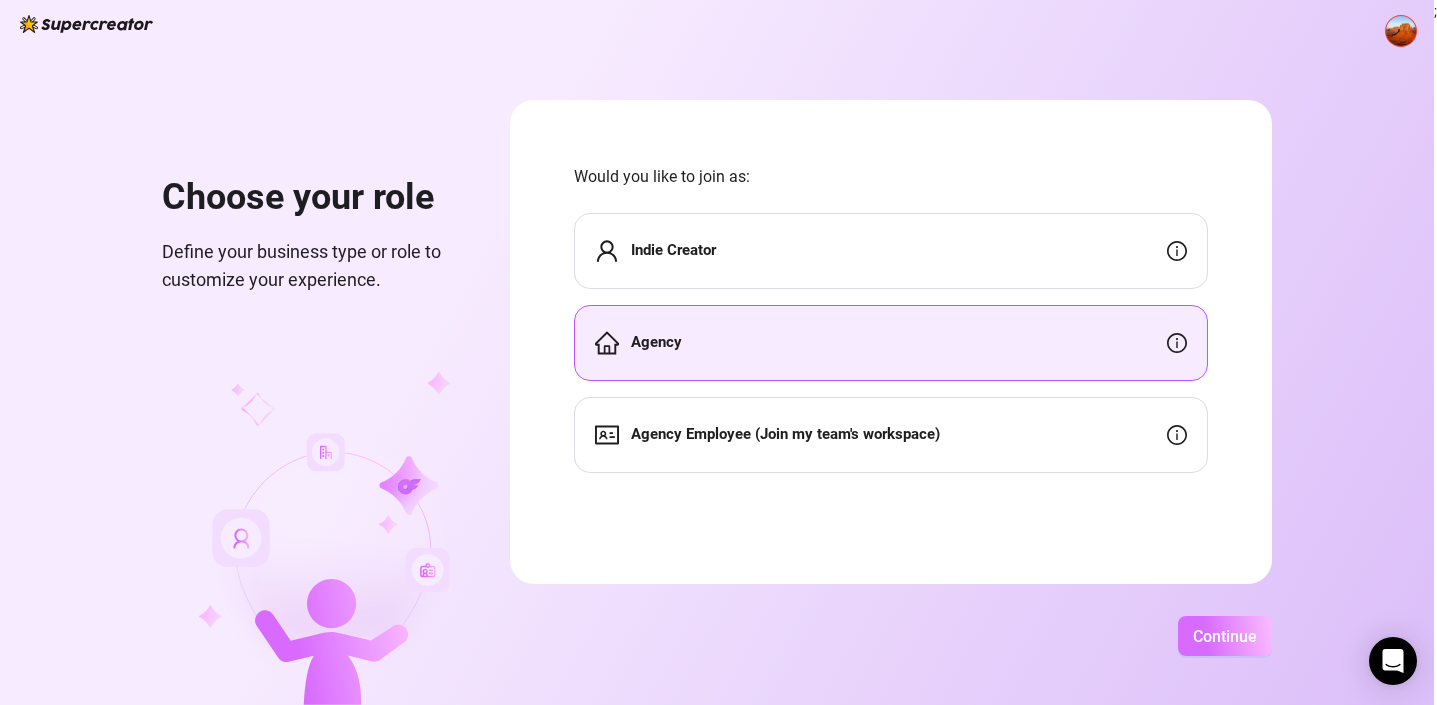 click on "Continue" at bounding box center [1225, 636] 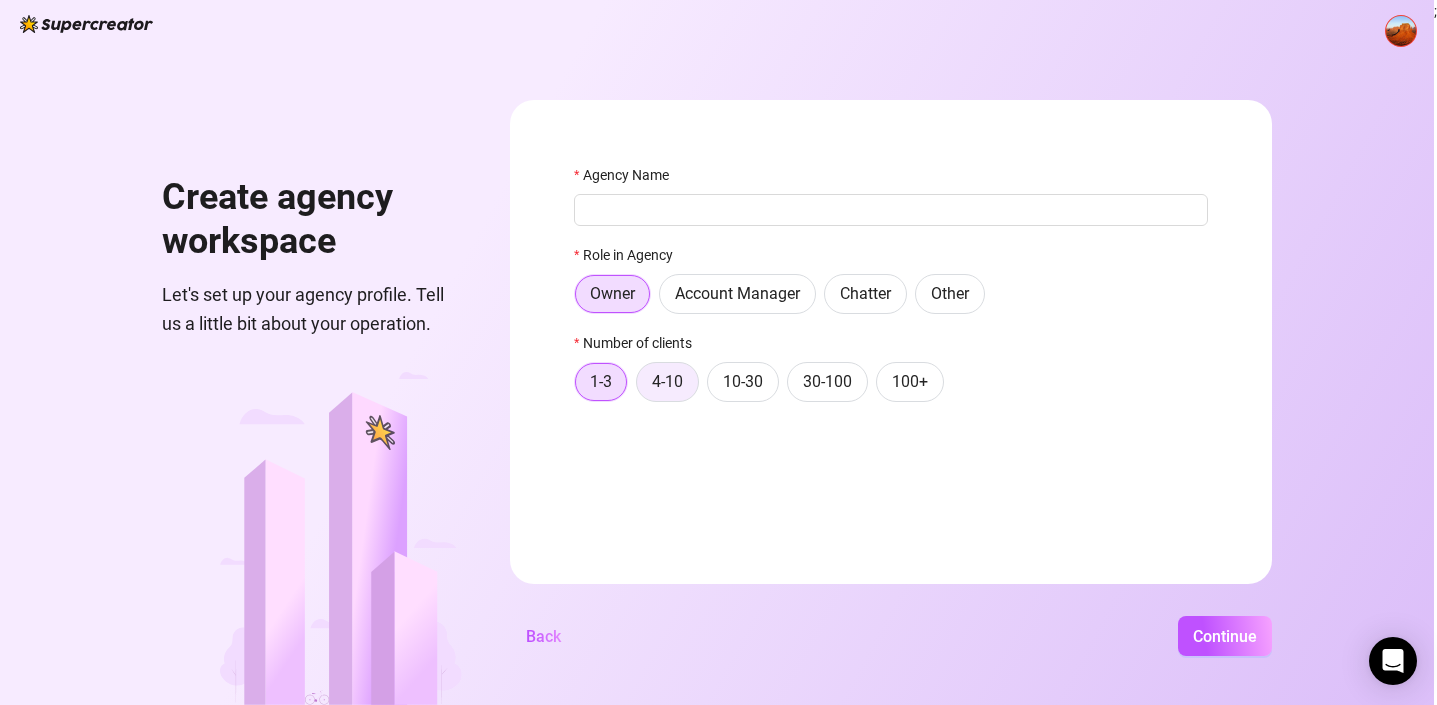 click on "4-10" at bounding box center [667, 381] 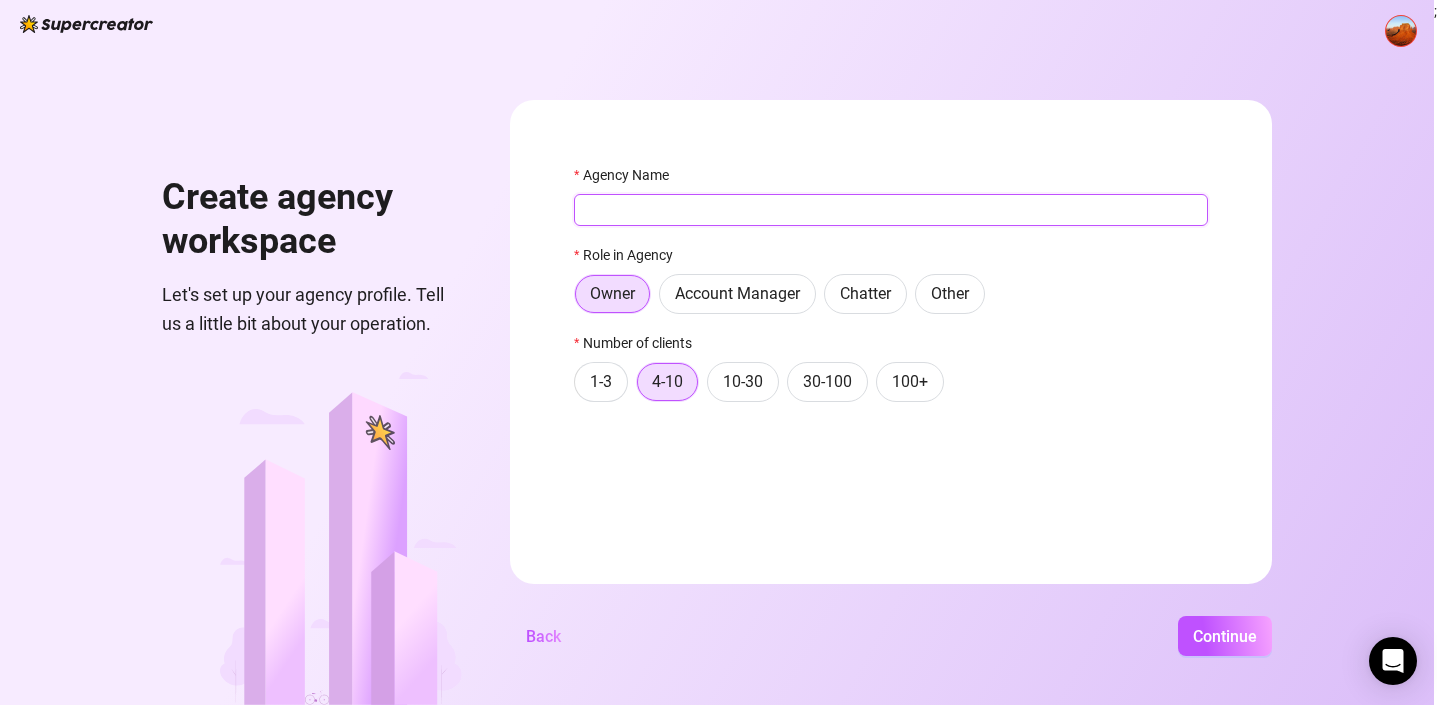 click on "Agency Name" at bounding box center (891, 210) 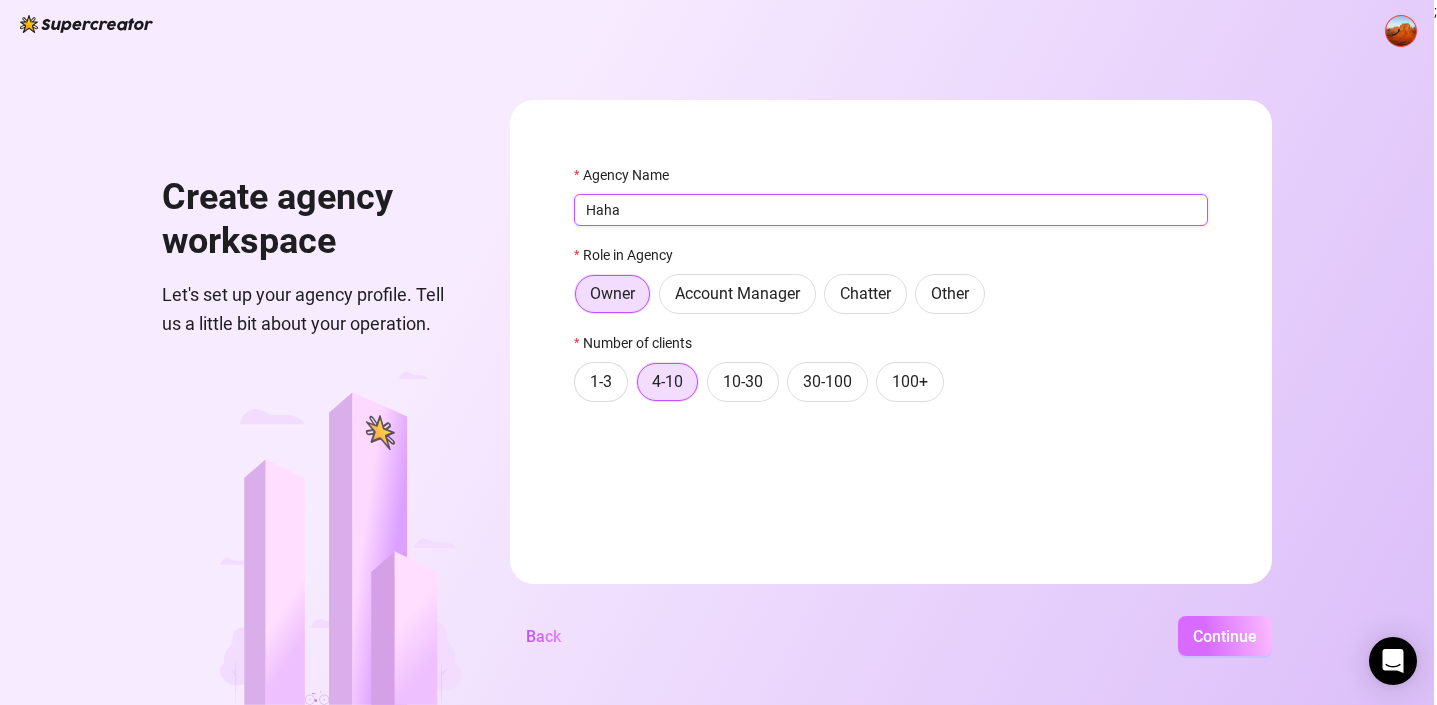 type on "Haha" 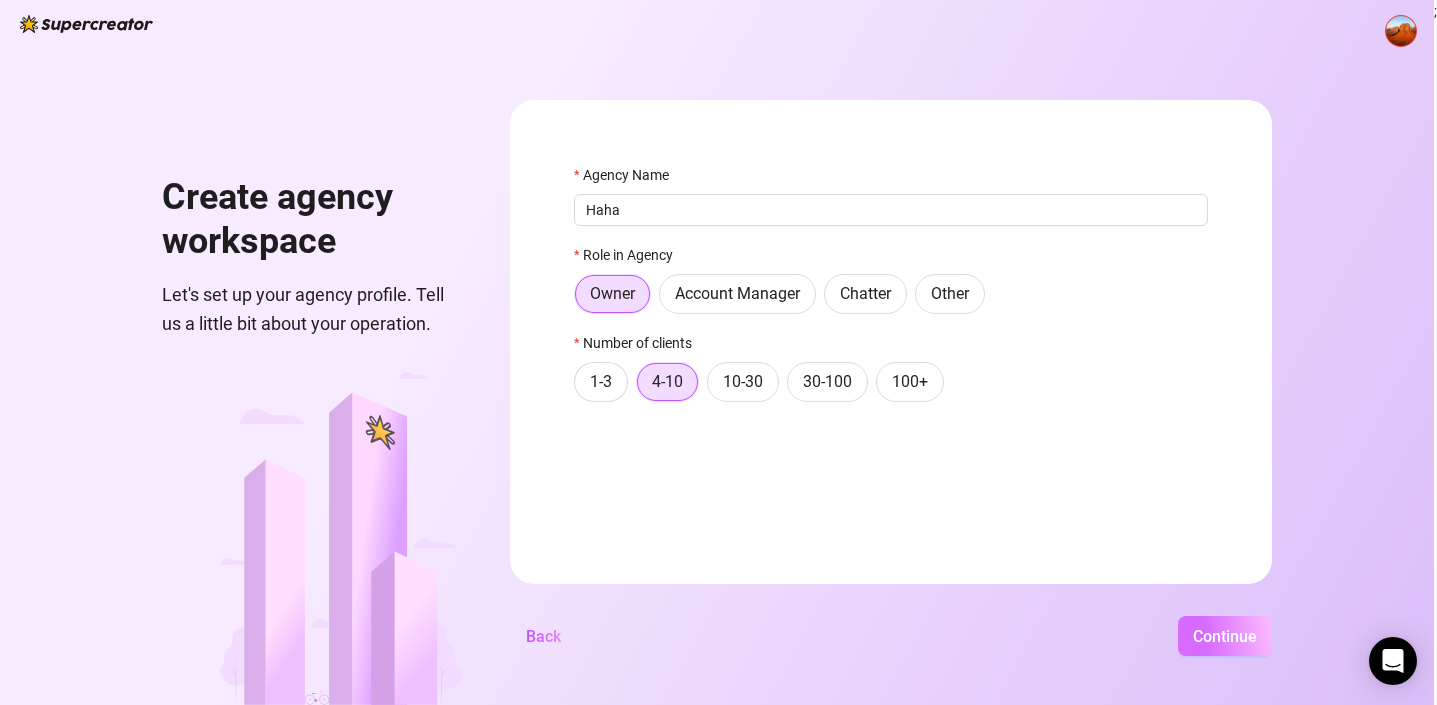 click on "Continue" at bounding box center (1225, 636) 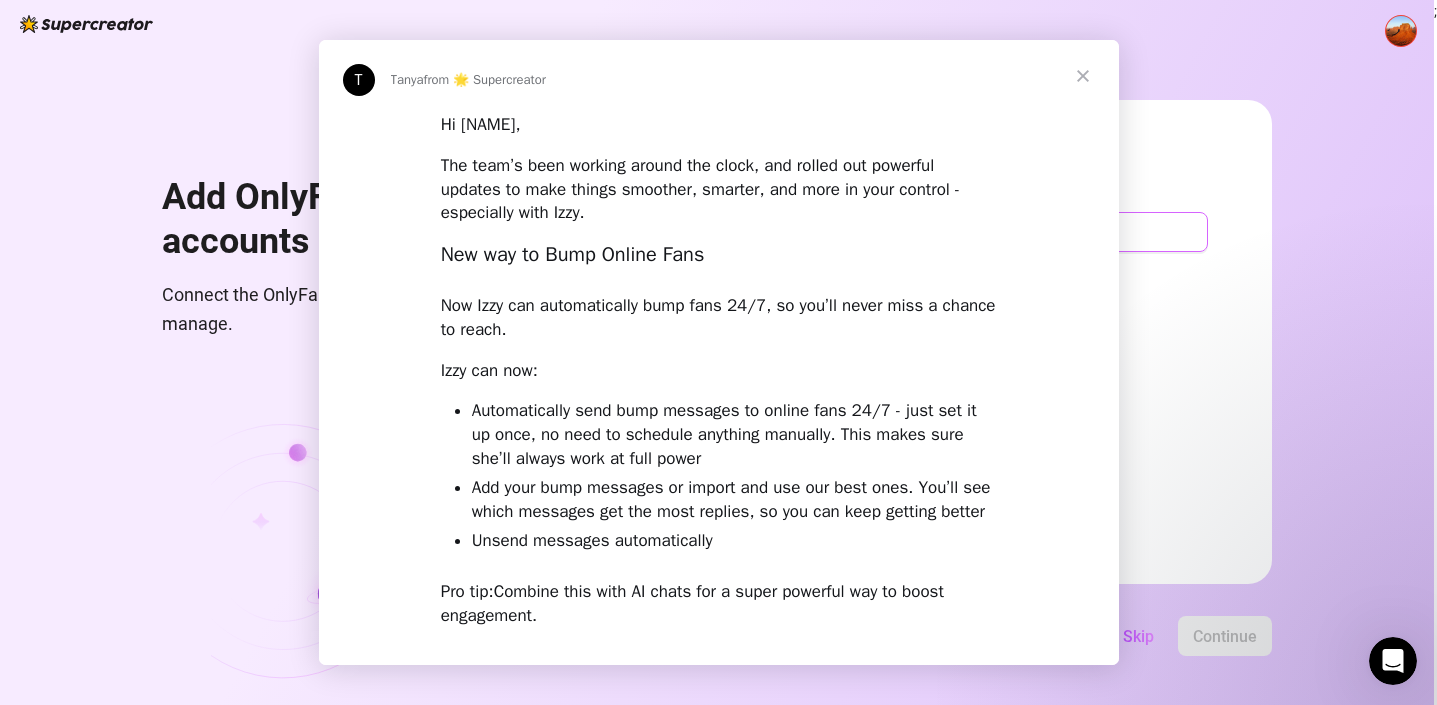 scroll, scrollTop: 0, scrollLeft: 0, axis: both 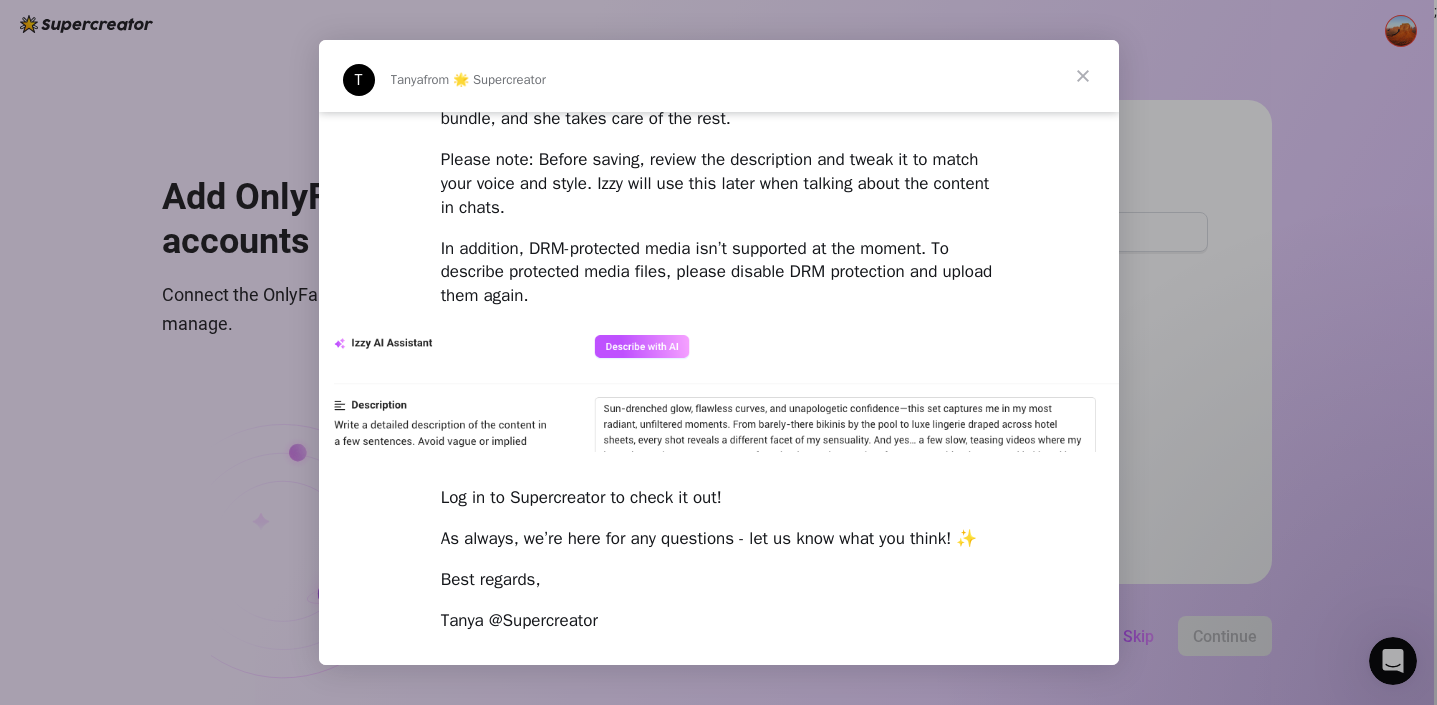 click at bounding box center [1083, 76] 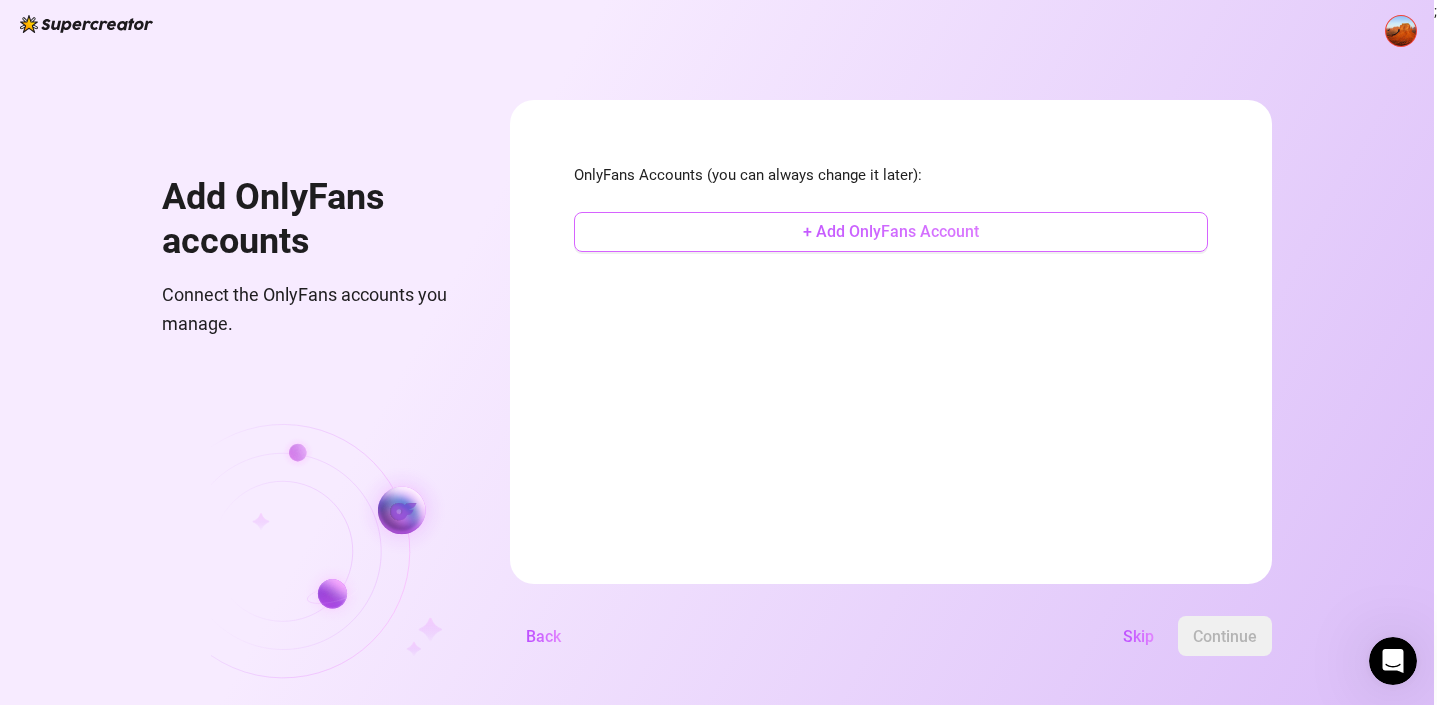 click on "+ Add OnlyFans Account" at bounding box center [891, 231] 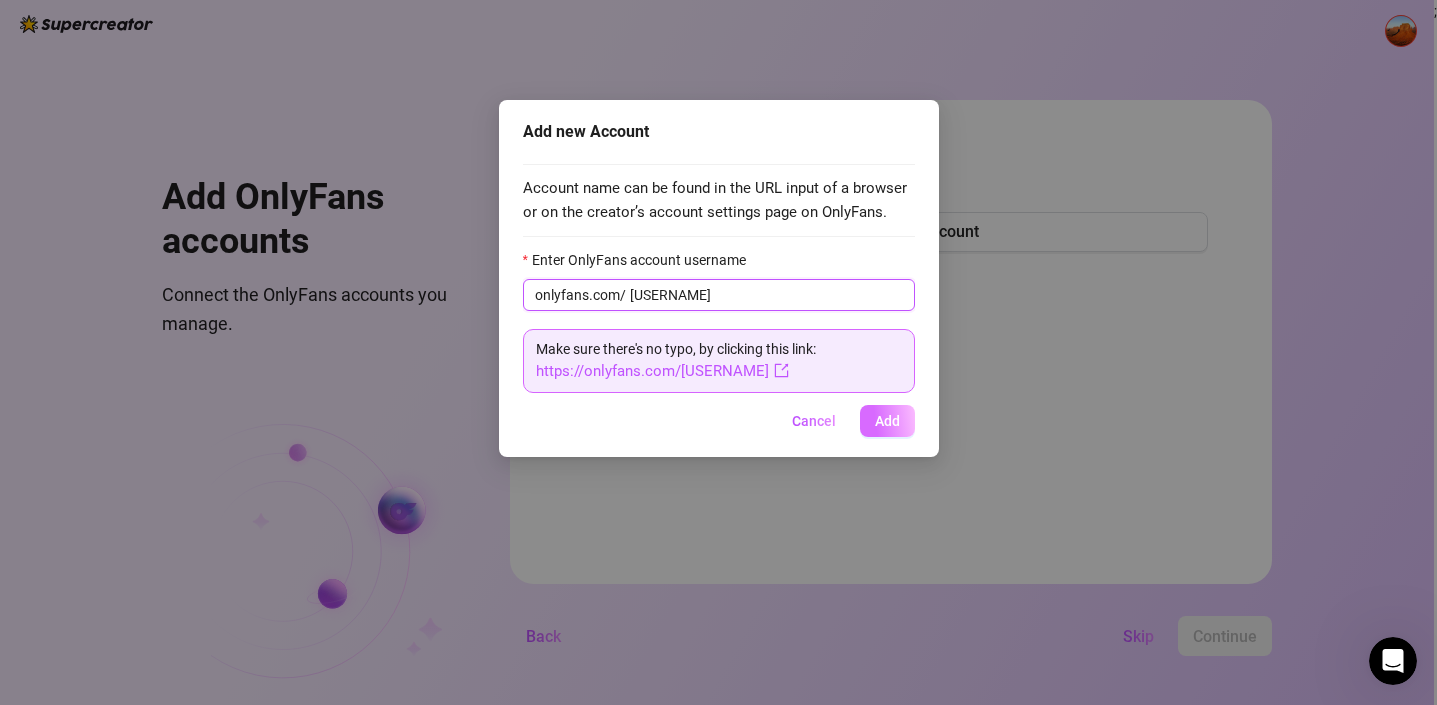 type on "kimnextd00r" 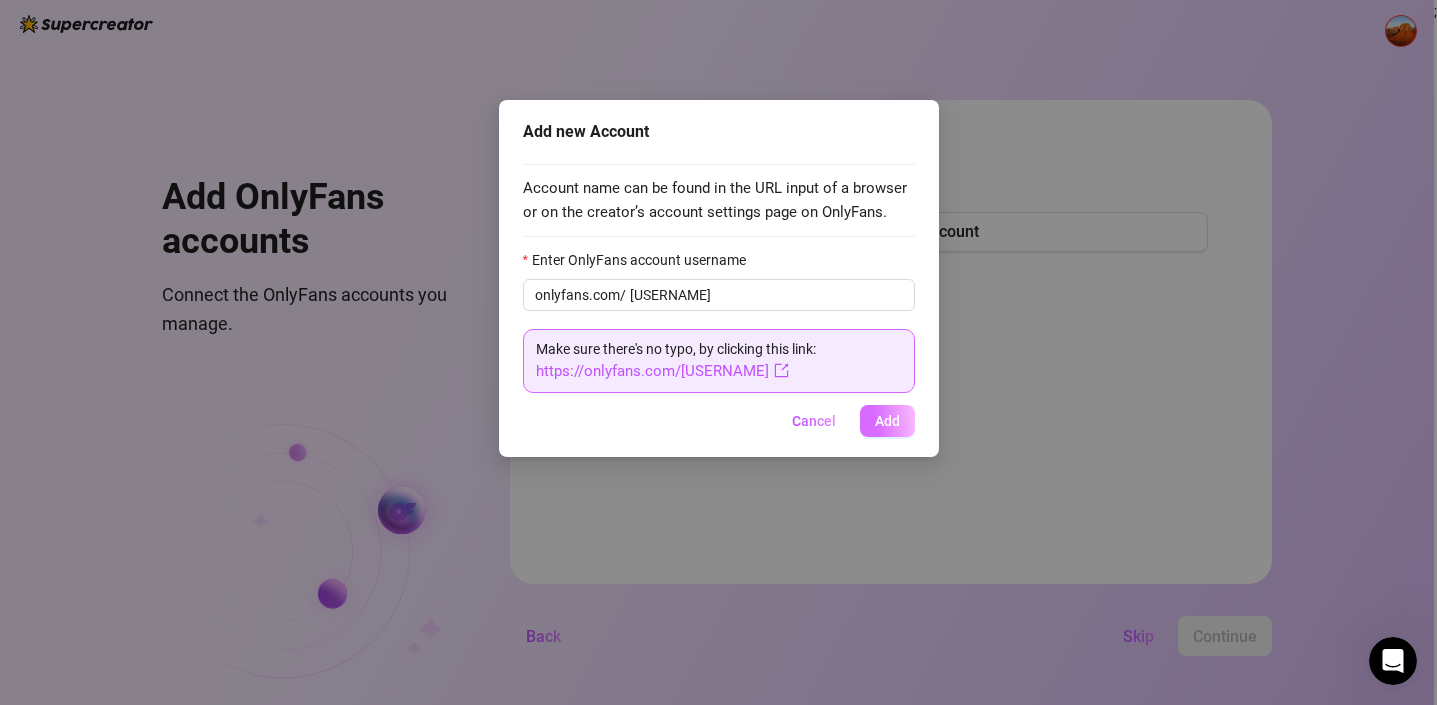 click on "Add" at bounding box center (887, 421) 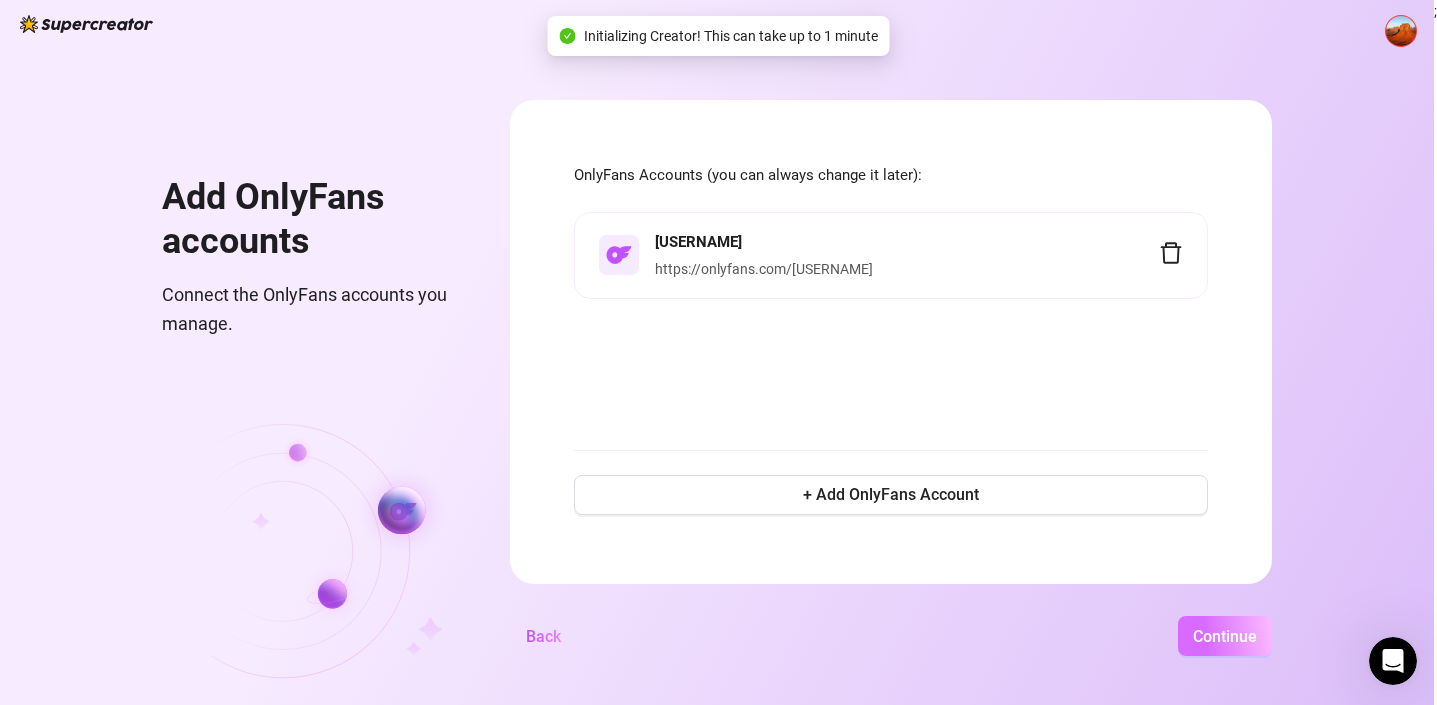 click on "Continue" at bounding box center (1225, 636) 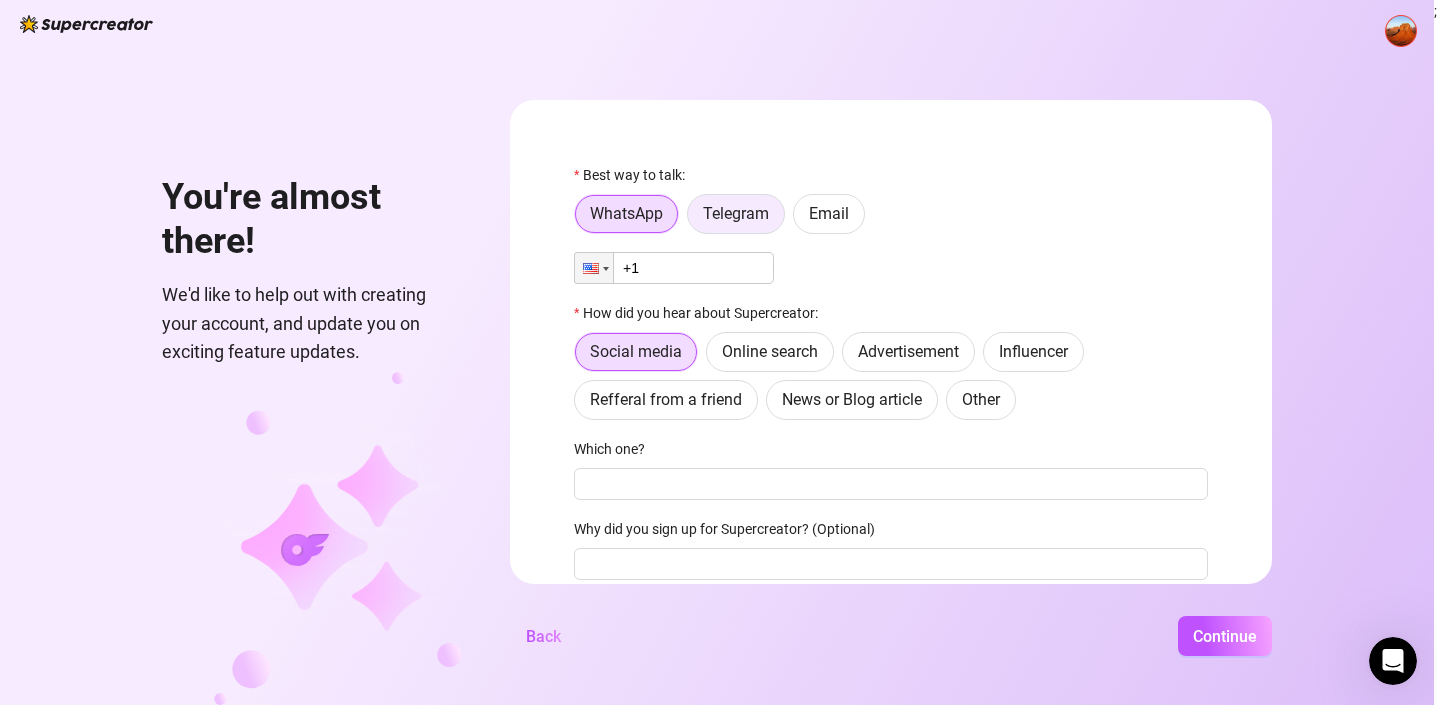 click on "Telegram" at bounding box center [736, 213] 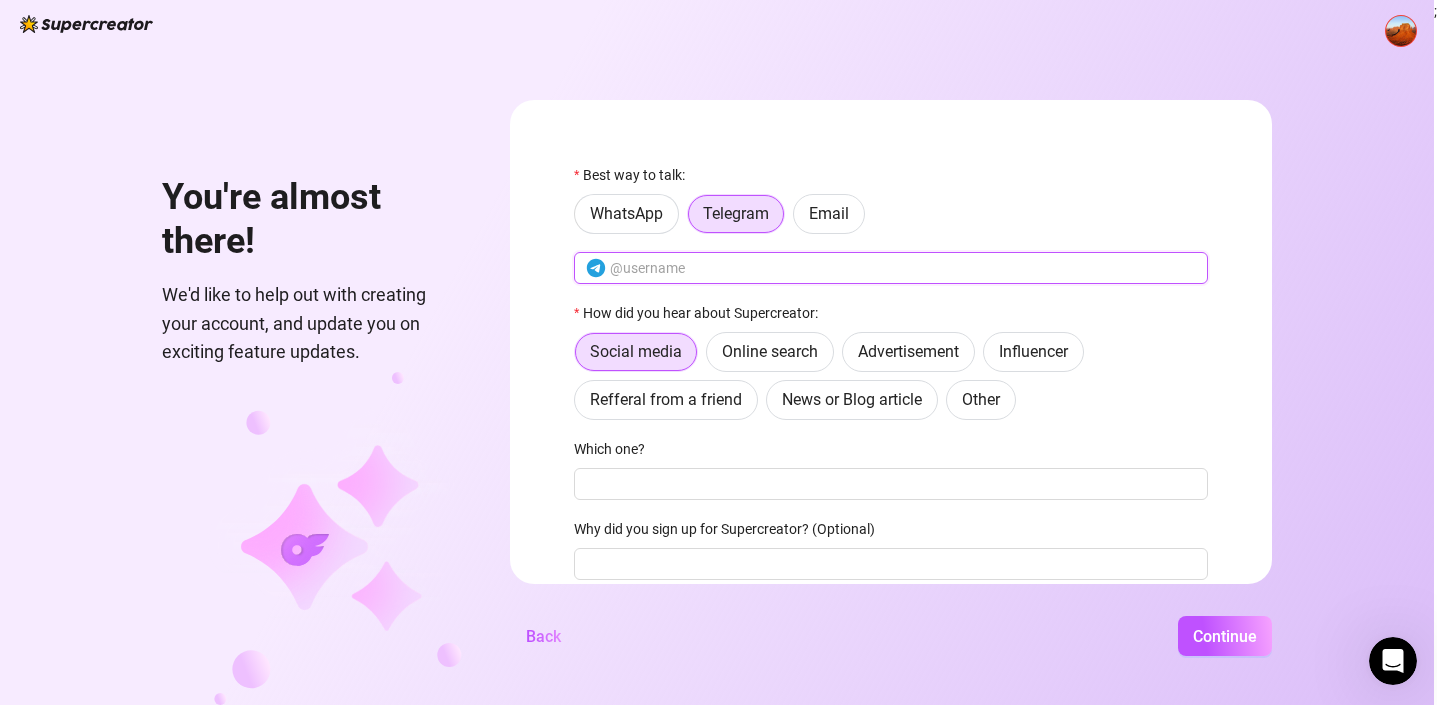 click at bounding box center [903, 268] 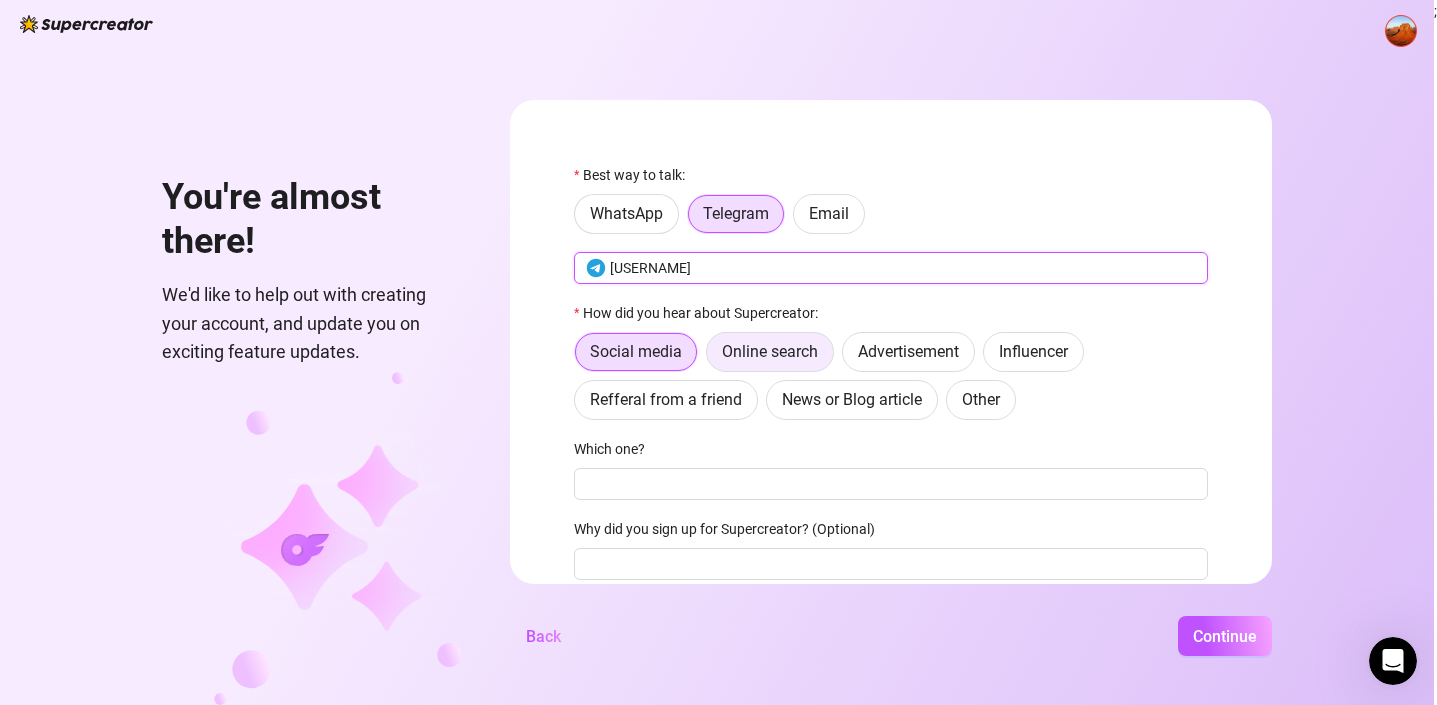 type on "alex93461" 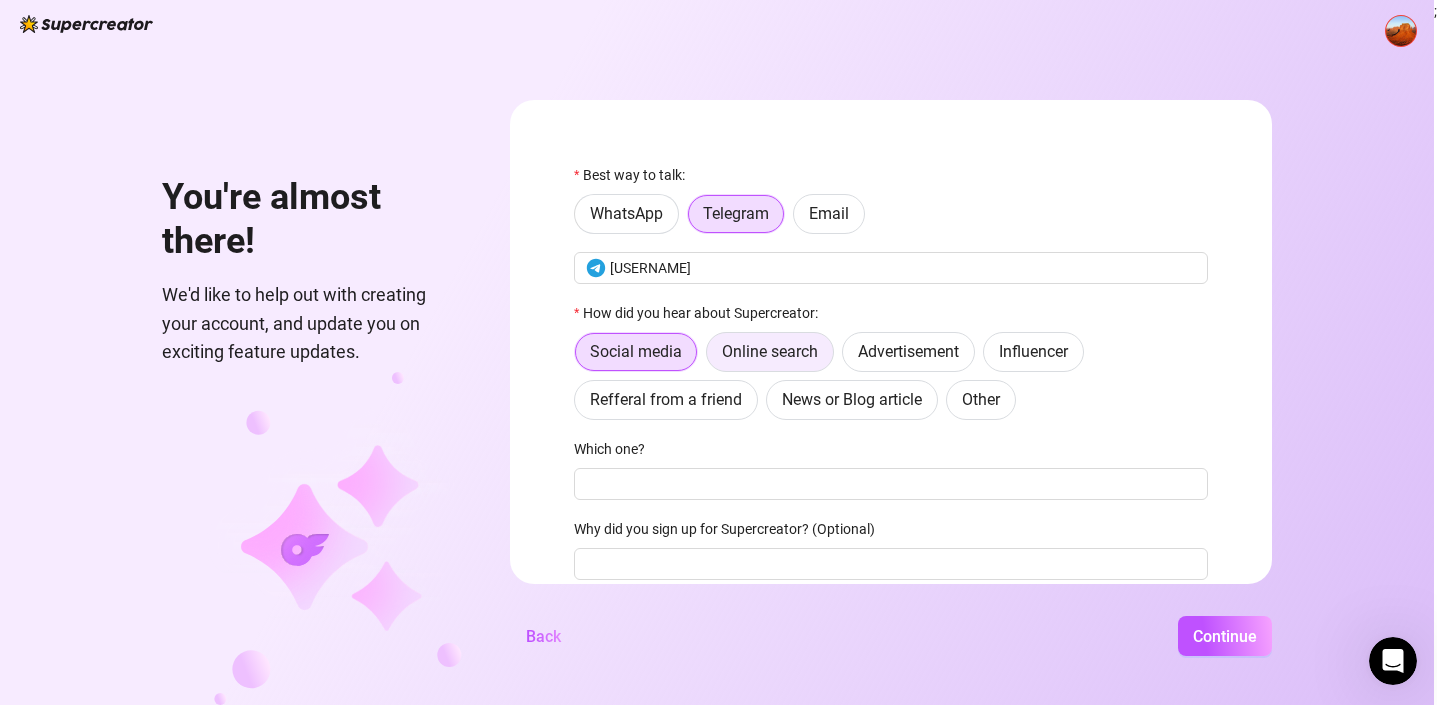 click on "Online search" at bounding box center [770, 351] 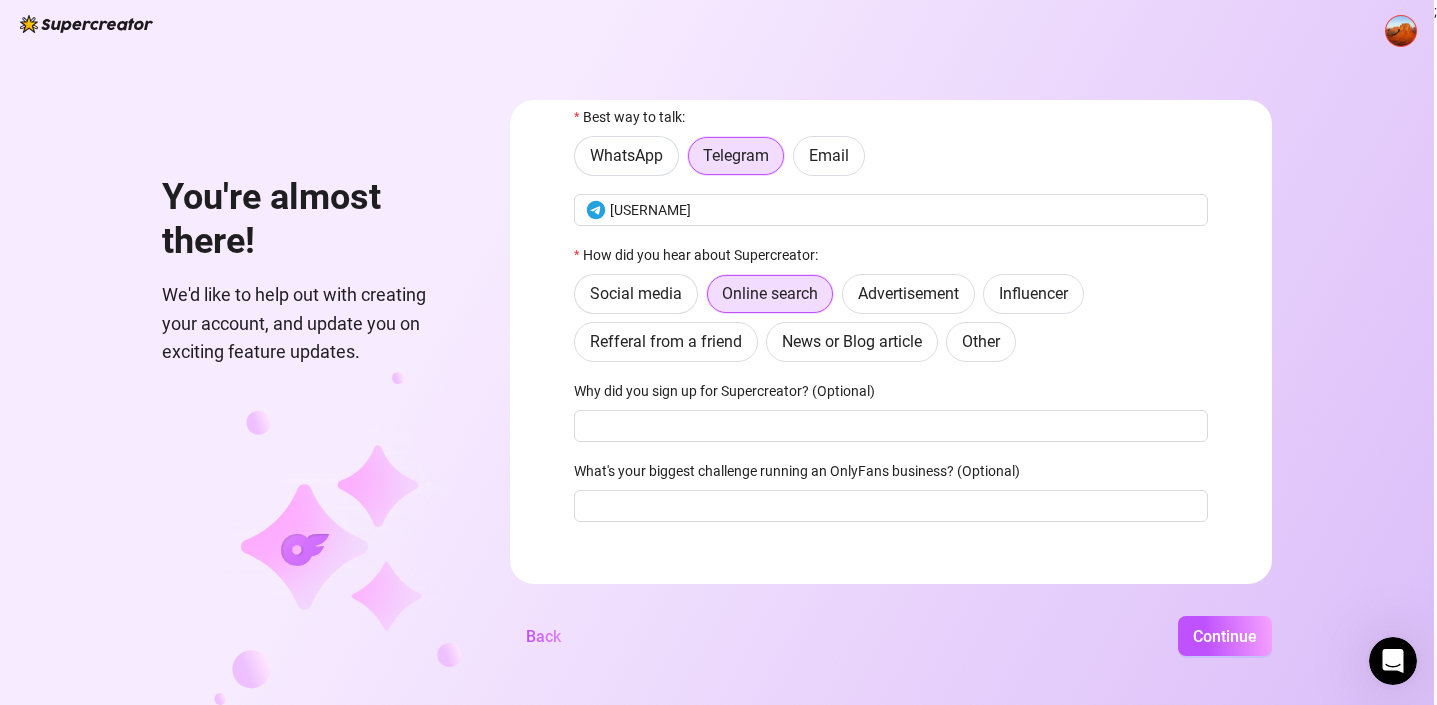 scroll, scrollTop: 79, scrollLeft: 0, axis: vertical 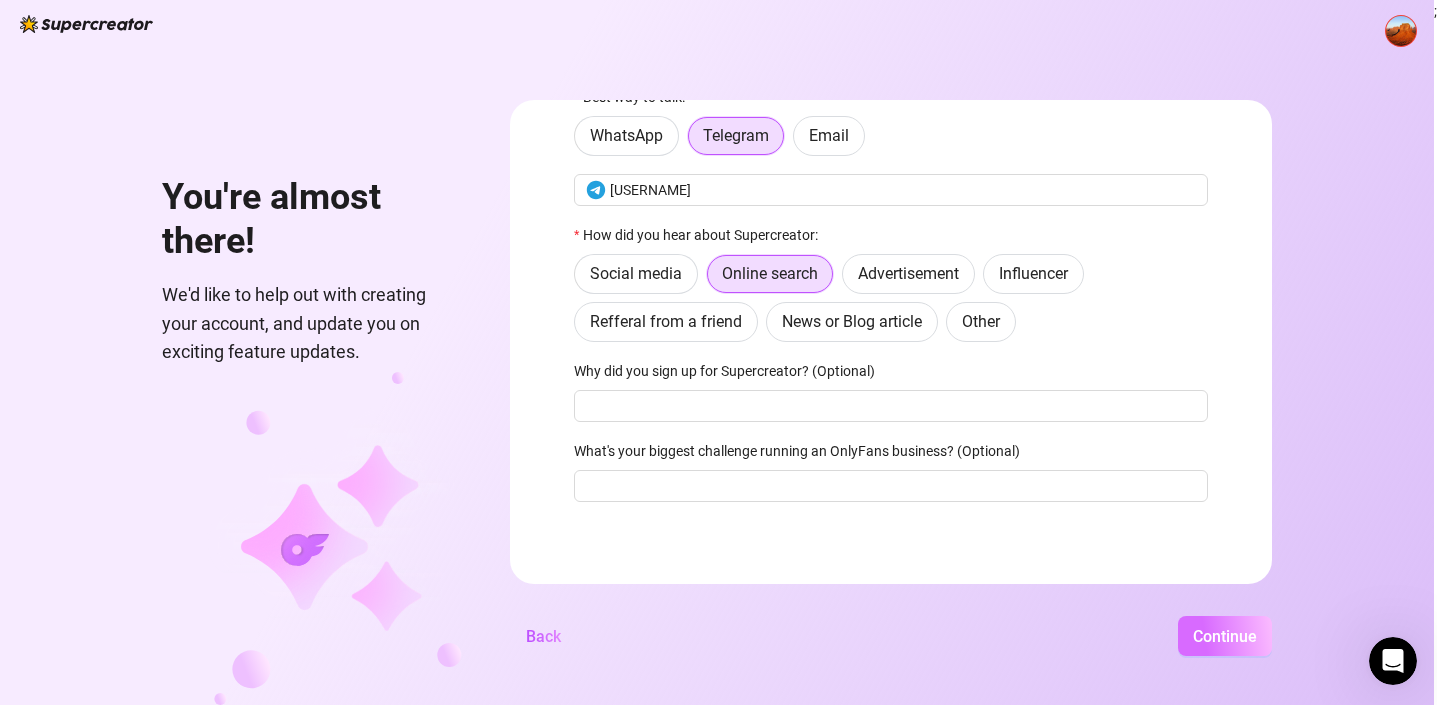 click on "Continue" at bounding box center [1225, 636] 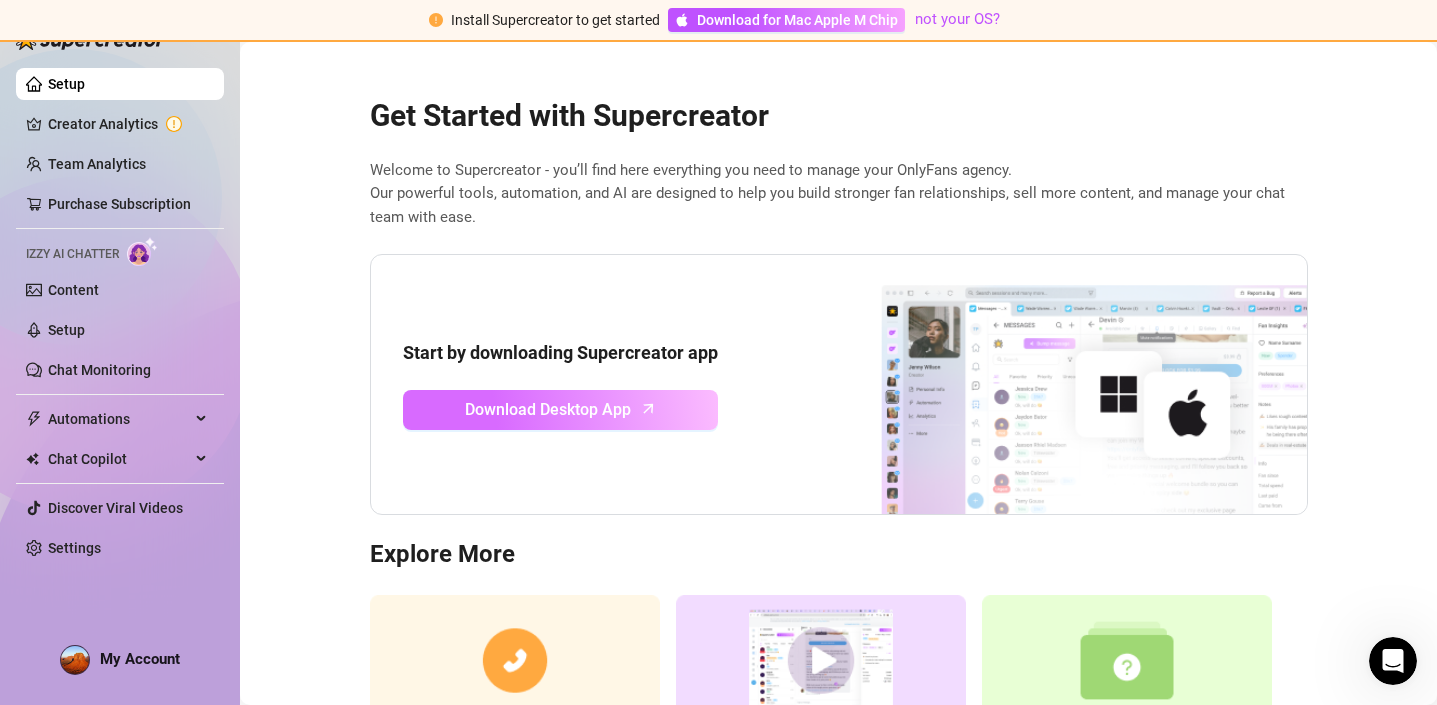 click on "Download Desktop App" at bounding box center (548, 409) 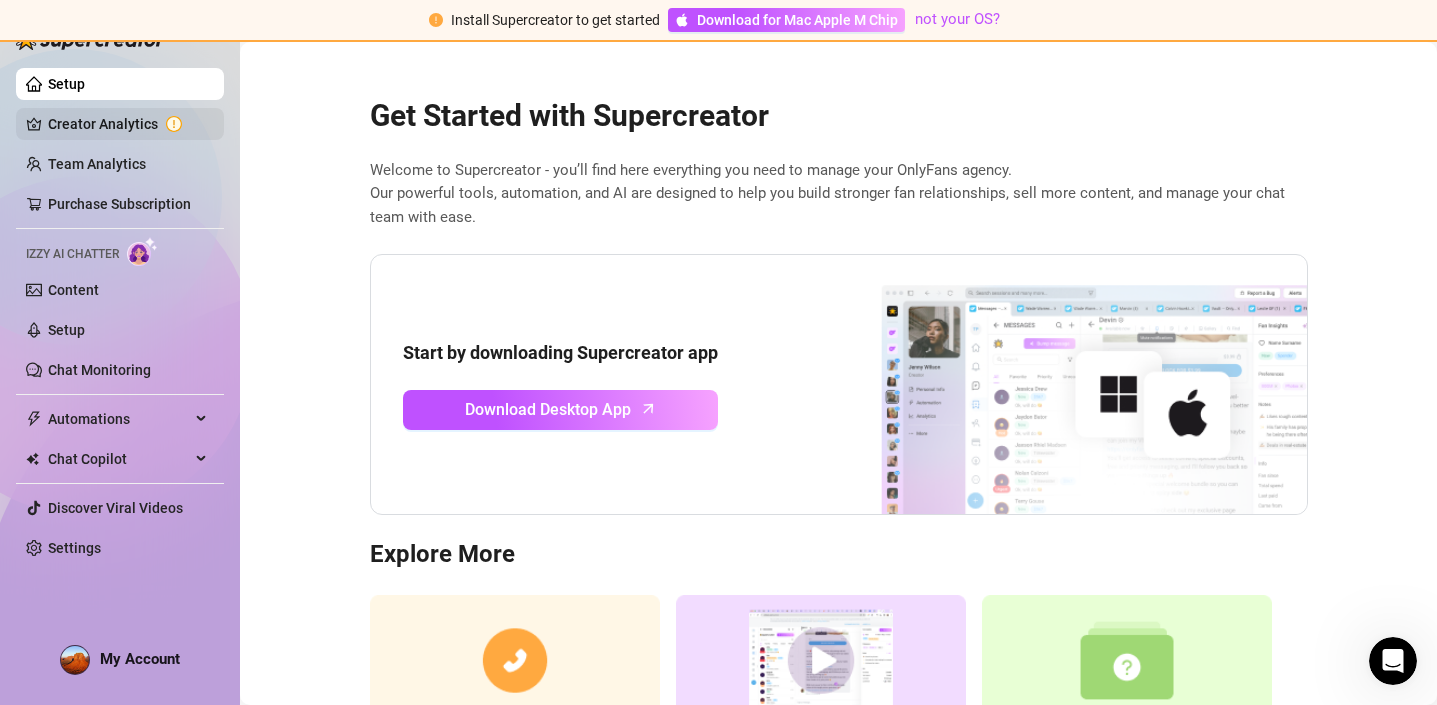 click on "Creator Analytics" at bounding box center [128, 124] 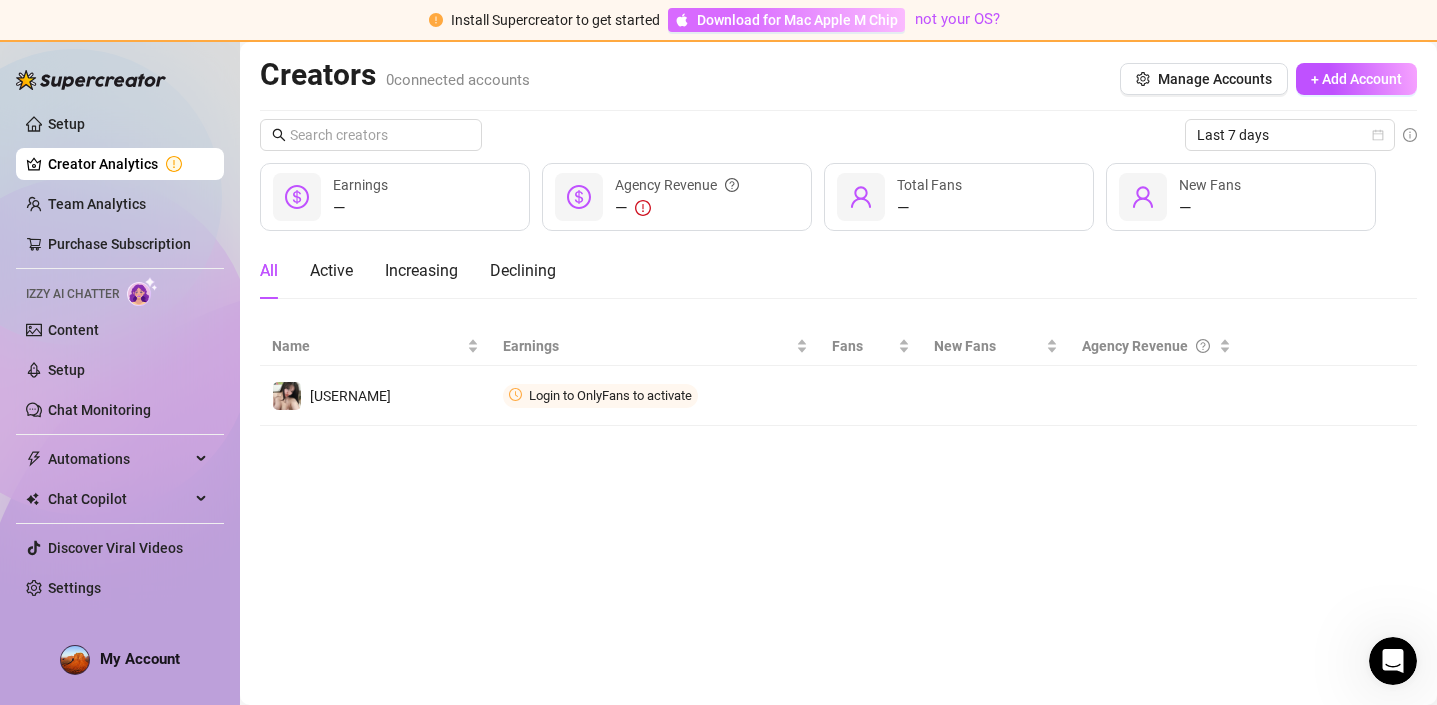 click on "Download for Mac Apple M Chip" at bounding box center (797, 20) 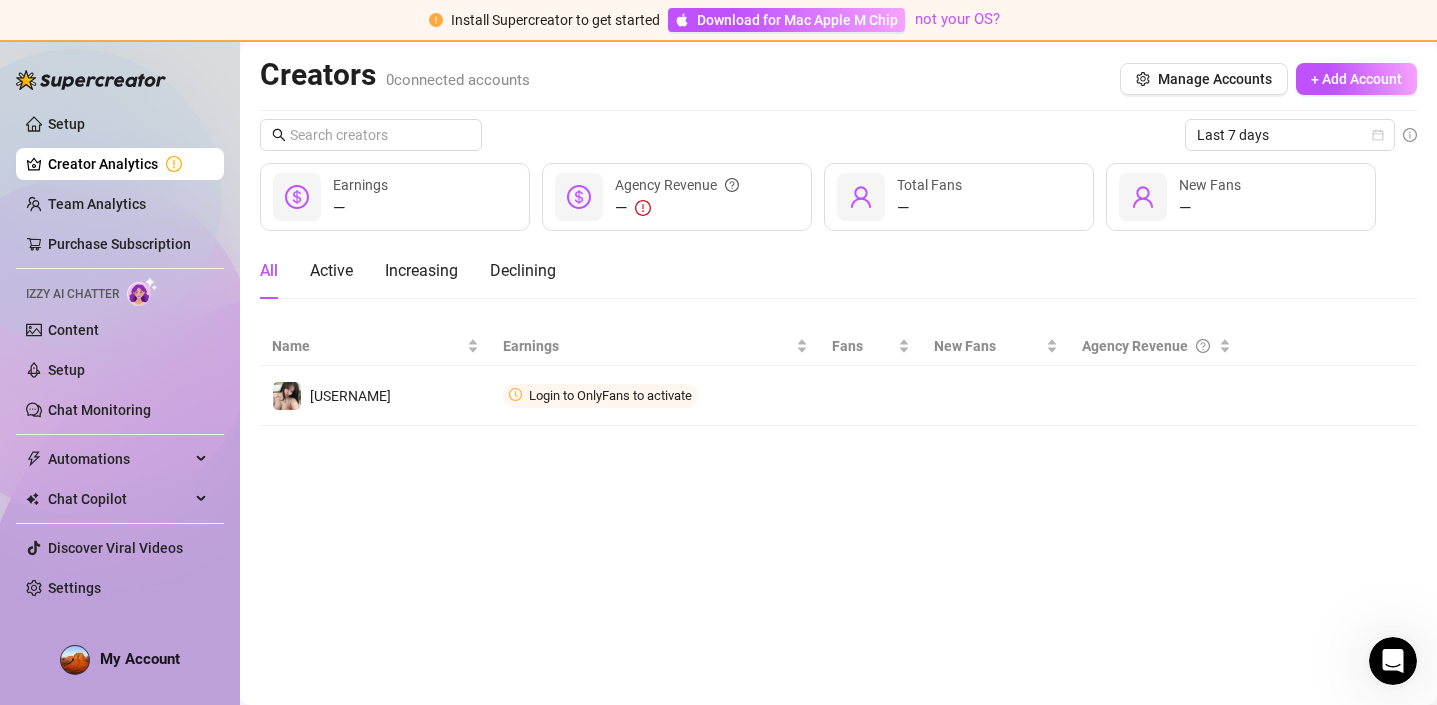 click on "Creators  0  connected accounts Manage Accounts + Add Account Last 7 days — Earnings — Agency Revenue — Total Fans — New Fans All Active Increasing Declining Name Earnings Fans New Fans Agency Revenue Kim Login to OnlyFans to activate Connect" at bounding box center (838, 373) 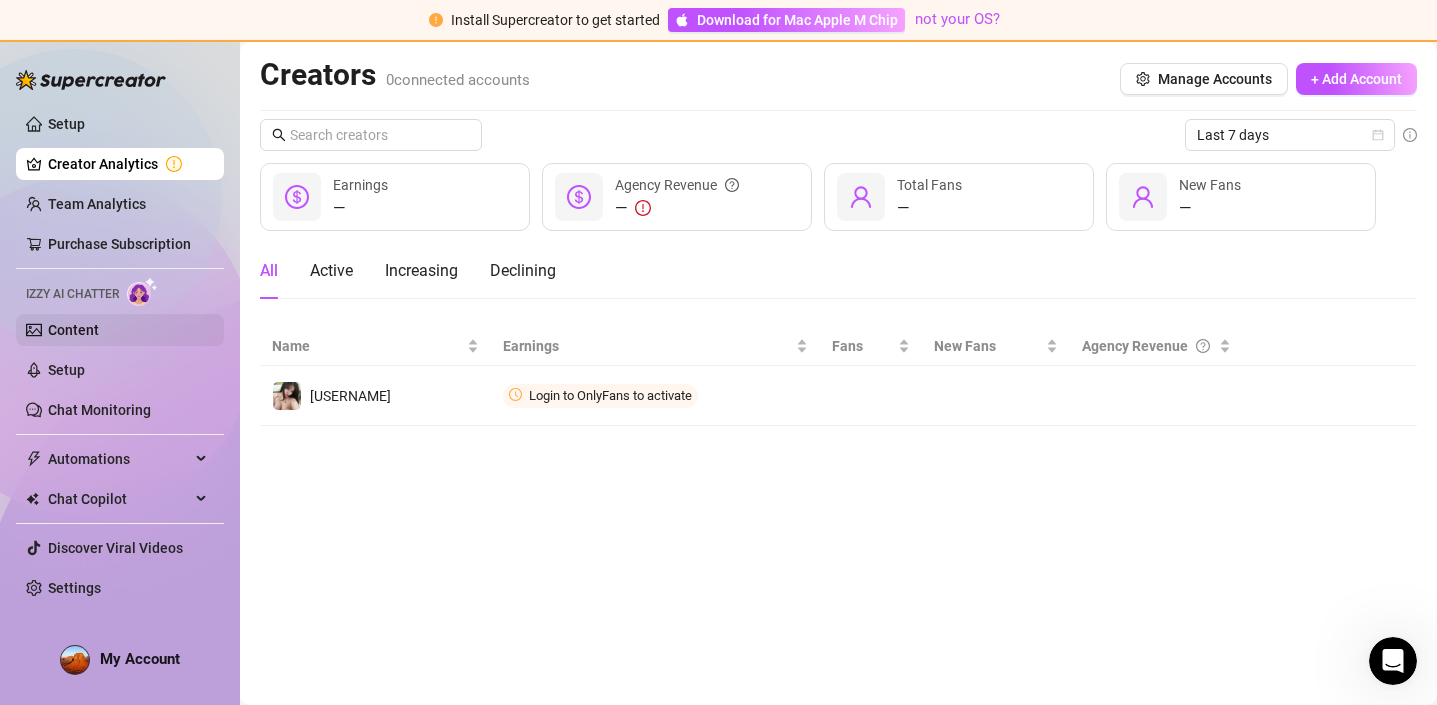click on "Content" at bounding box center [73, 330] 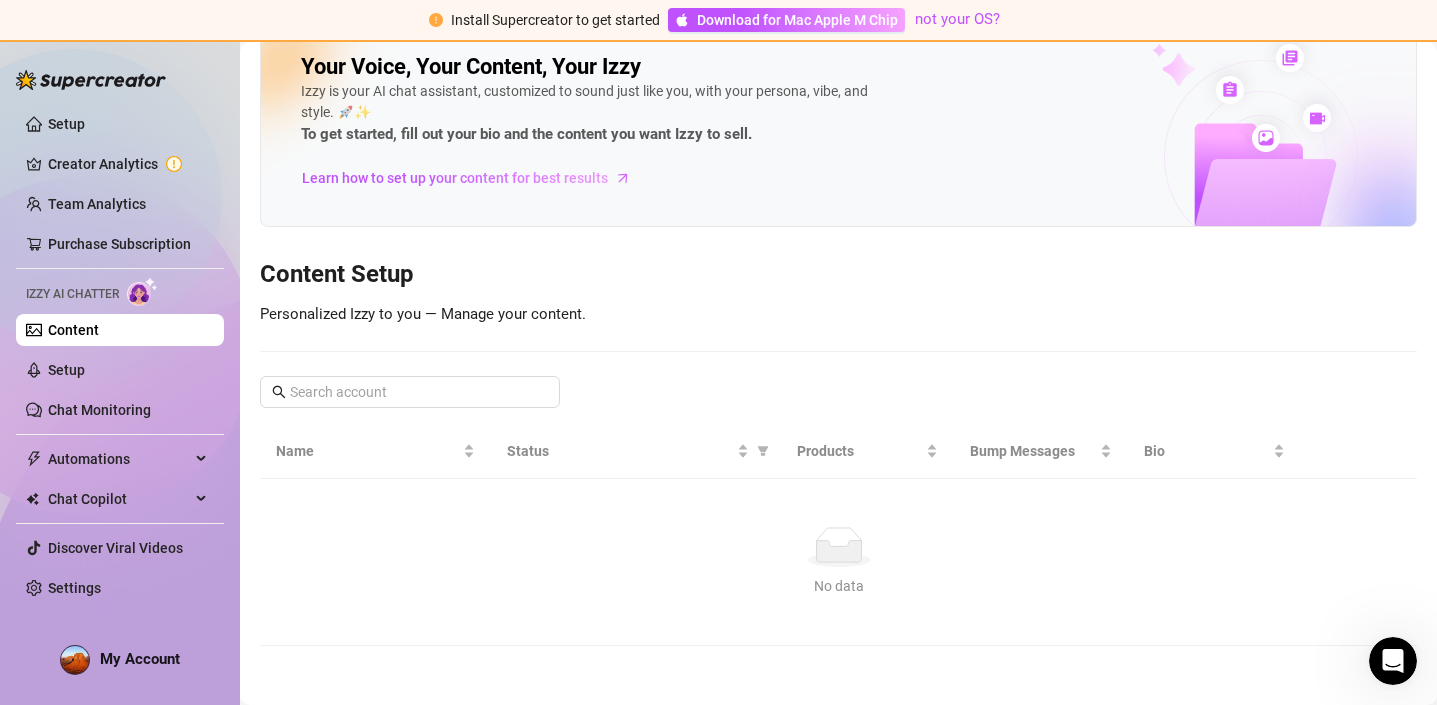 scroll, scrollTop: 37, scrollLeft: 0, axis: vertical 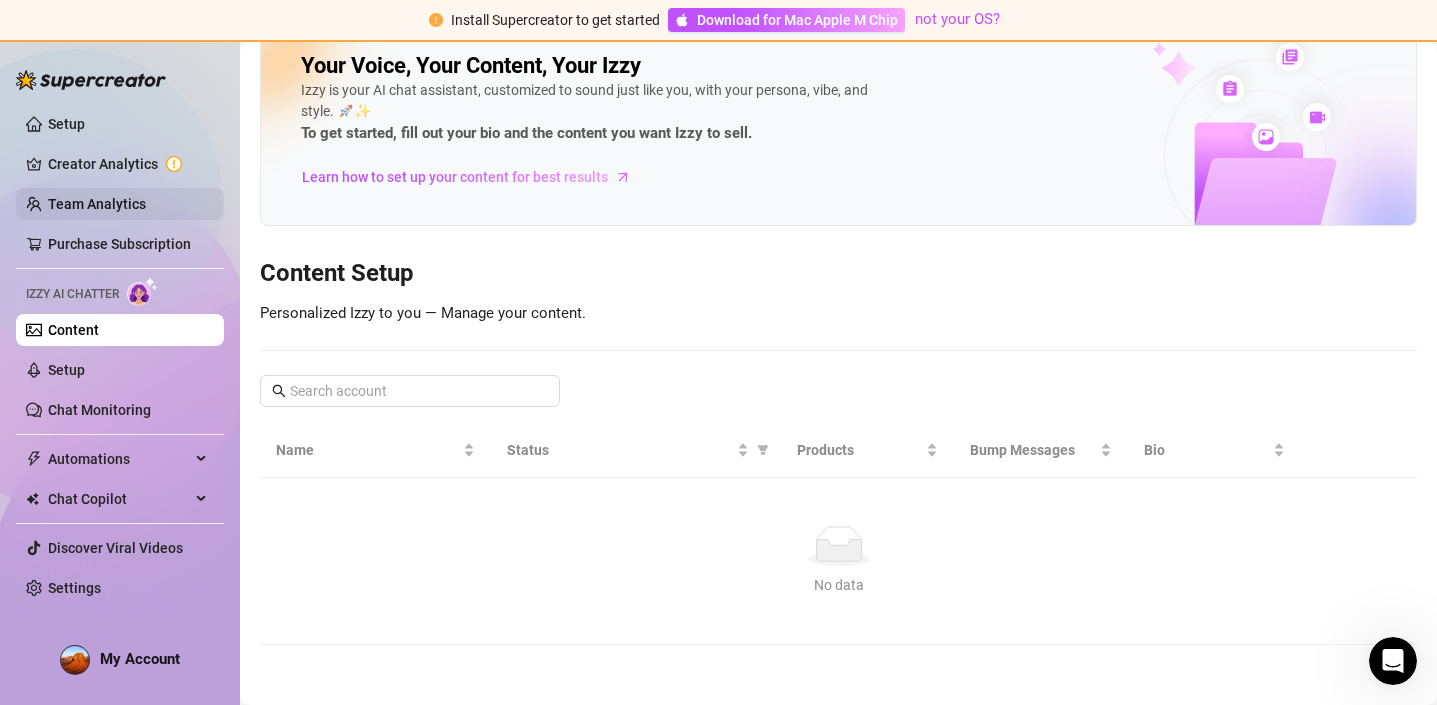 click on "Team Analytics" at bounding box center (97, 204) 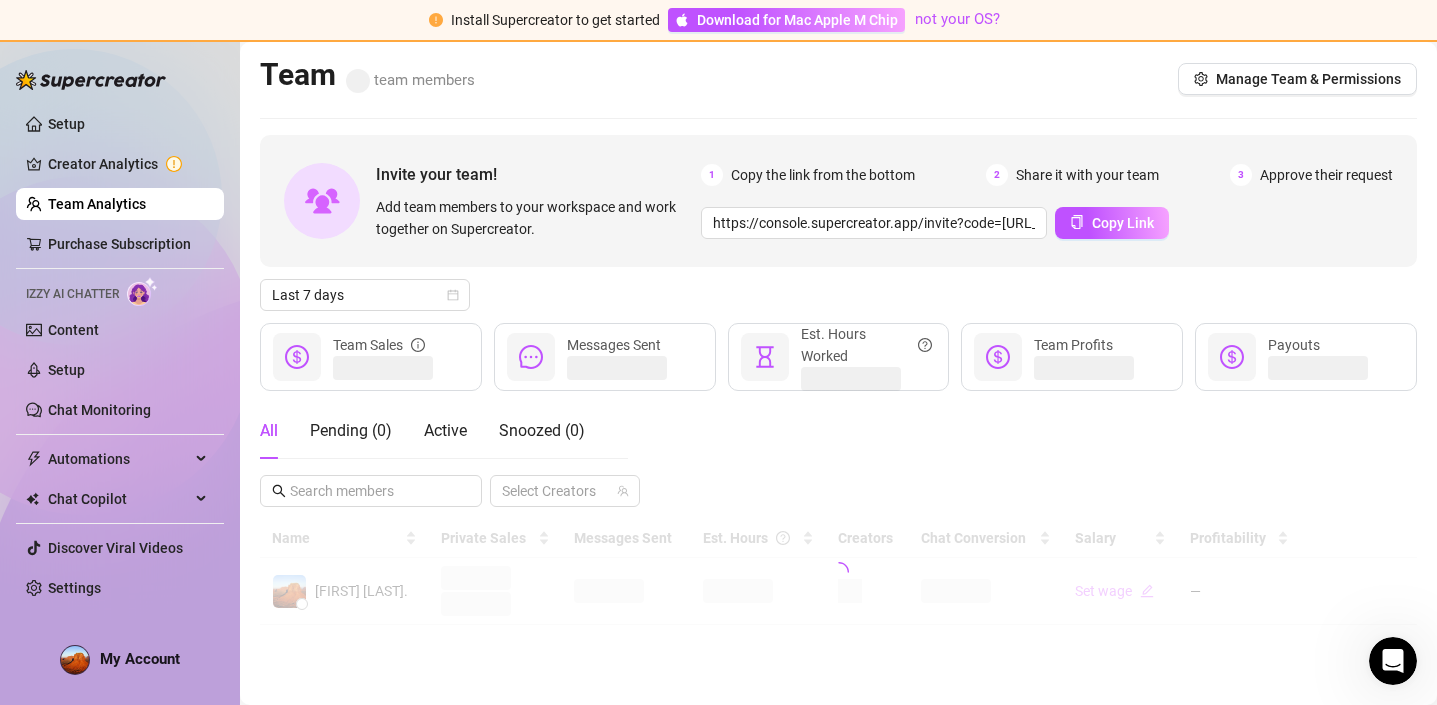 scroll, scrollTop: 0, scrollLeft: 0, axis: both 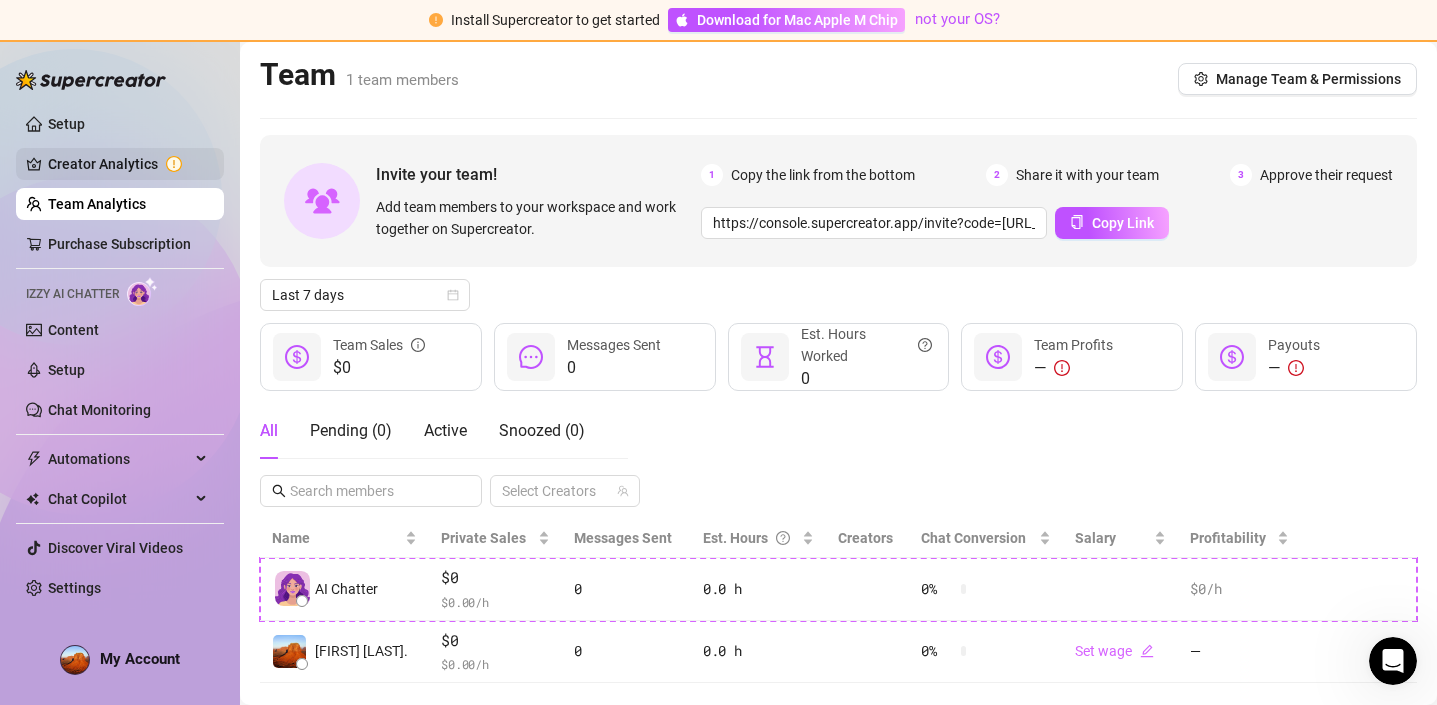 click on "Creator Analytics" at bounding box center [128, 164] 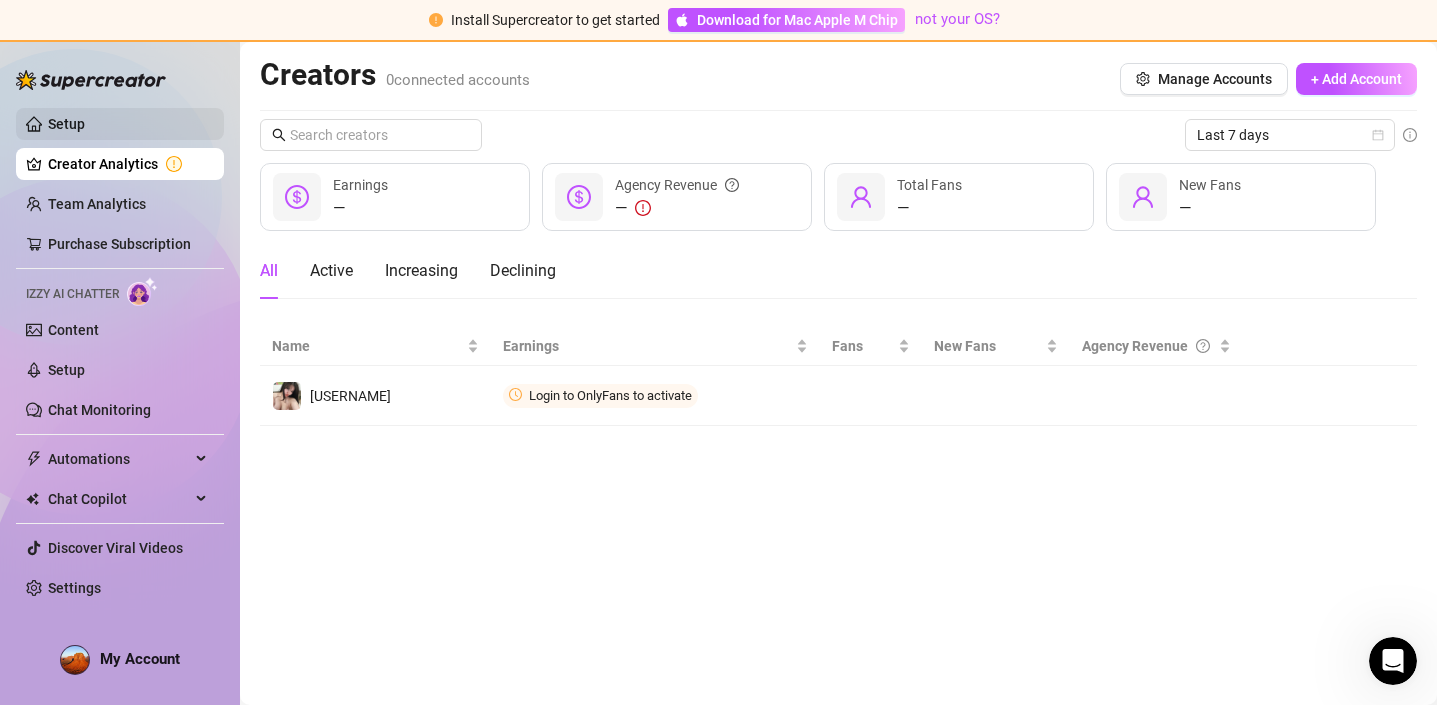 click on "Setup" at bounding box center [66, 124] 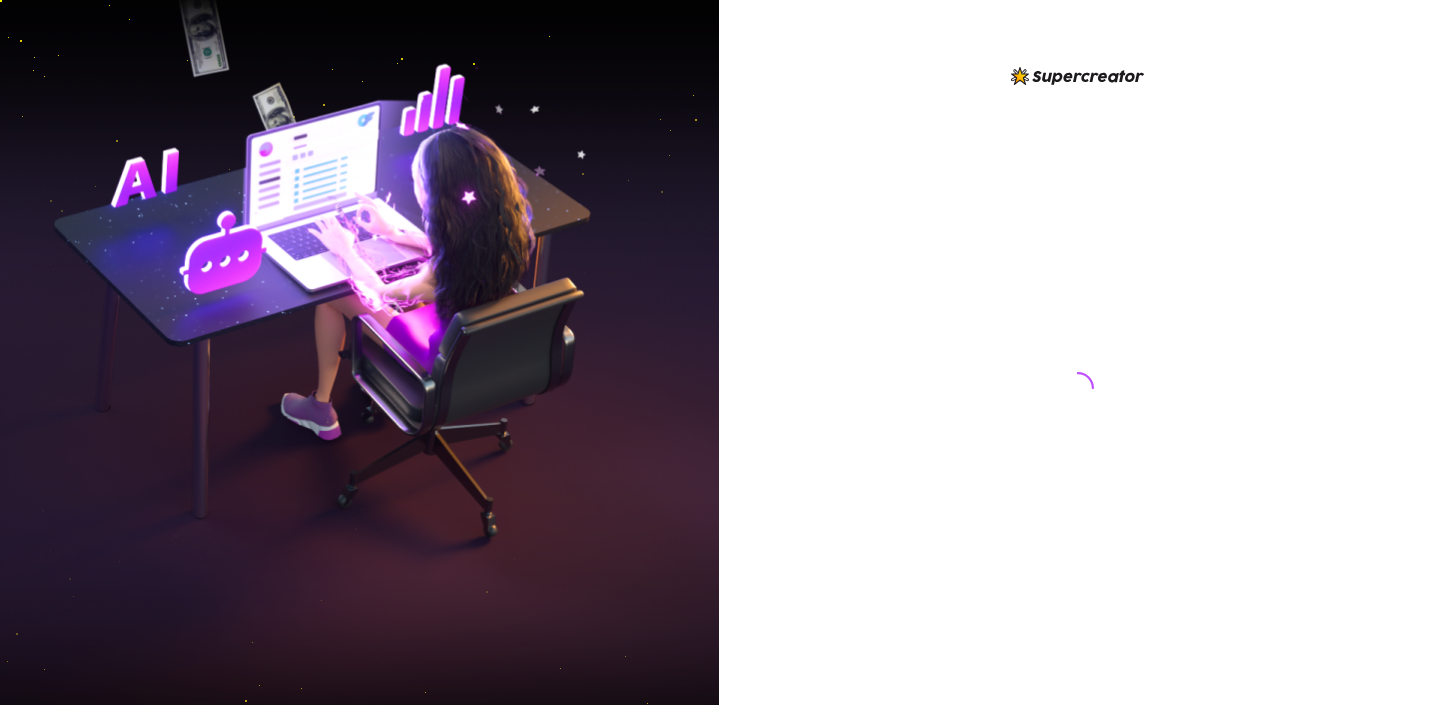 scroll, scrollTop: 0, scrollLeft: 0, axis: both 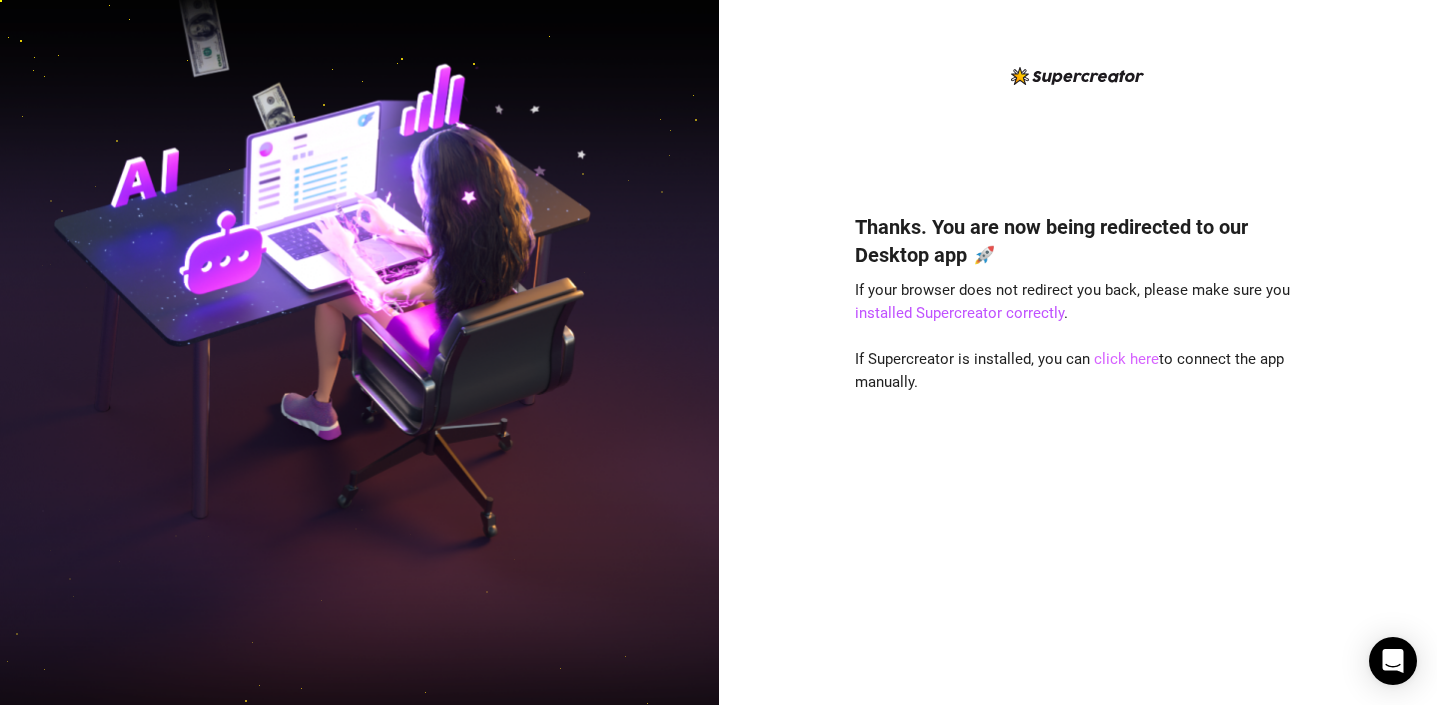 click on "click here" at bounding box center (1126, 359) 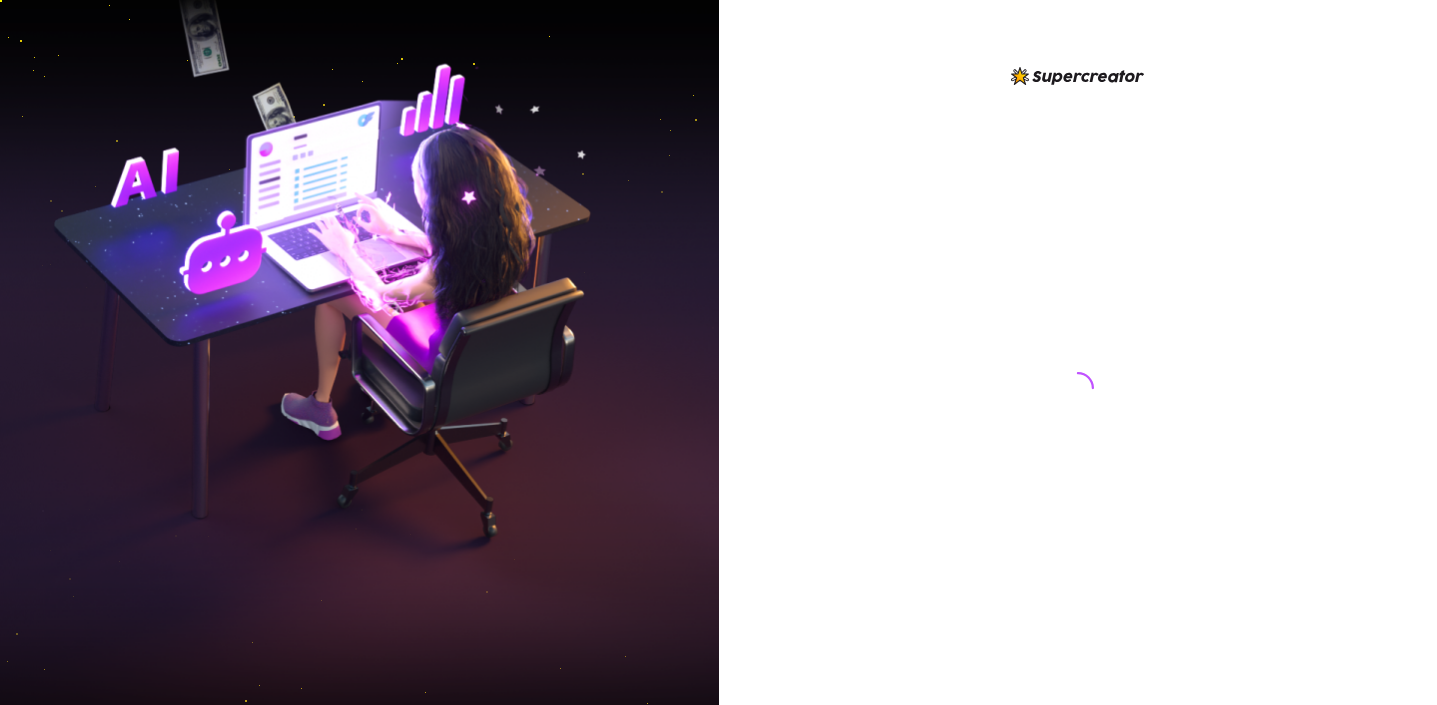 scroll, scrollTop: 0, scrollLeft: 0, axis: both 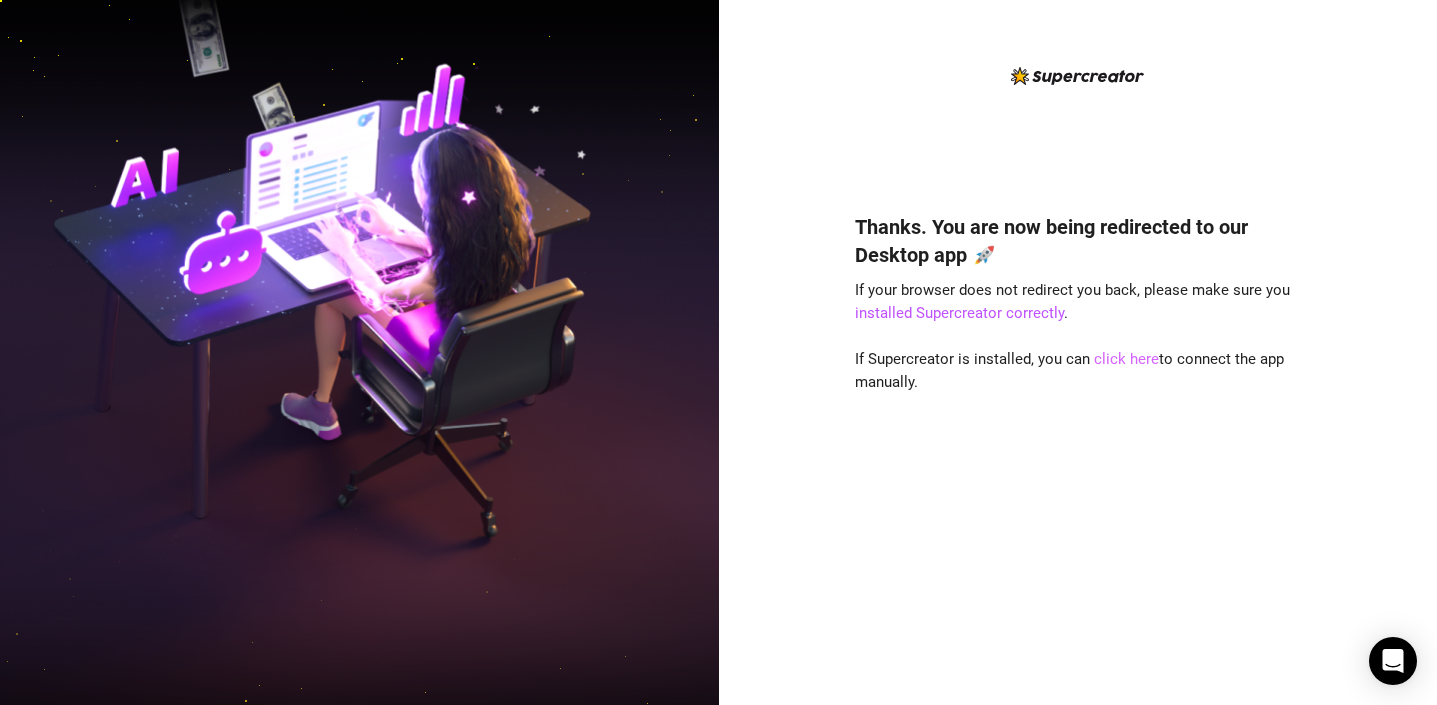 click on "click here" at bounding box center (1126, 359) 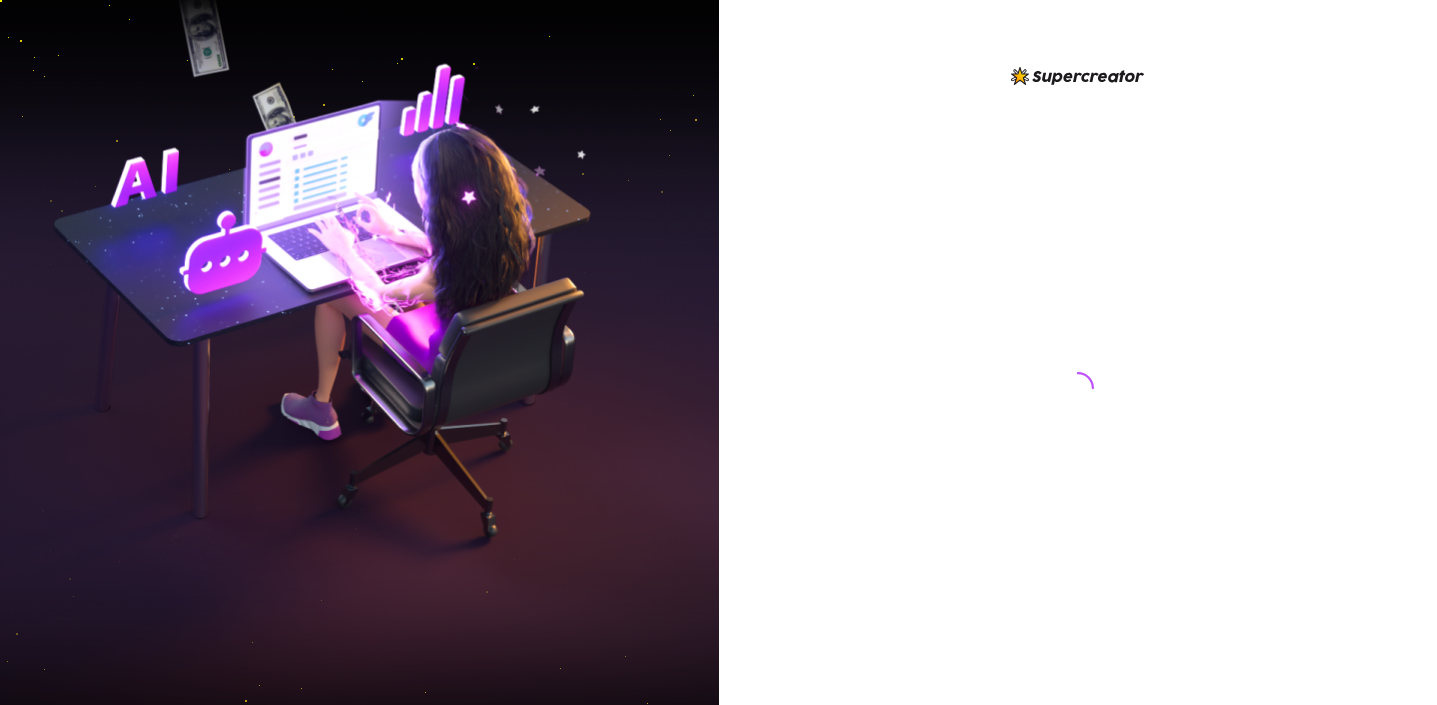scroll, scrollTop: 0, scrollLeft: 0, axis: both 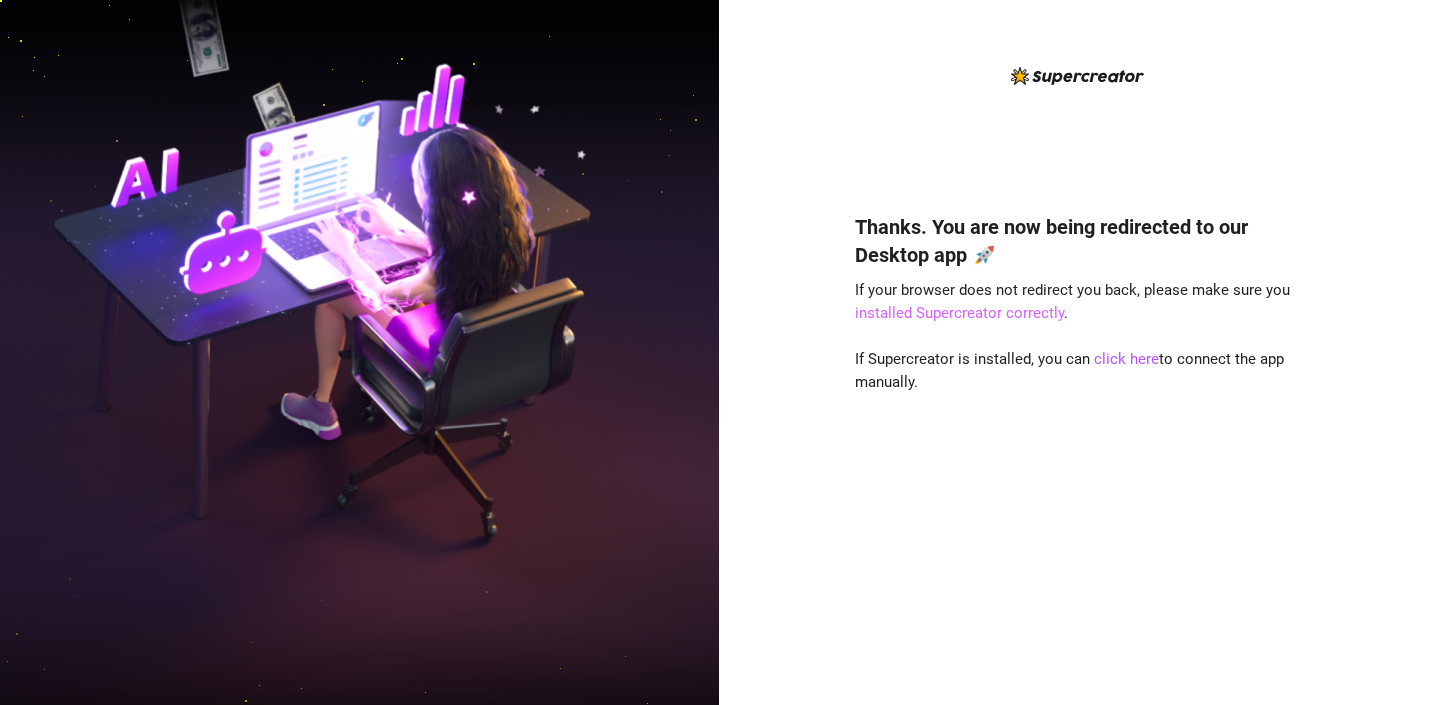 click on "installed Supercreator correctly" at bounding box center [959, 313] 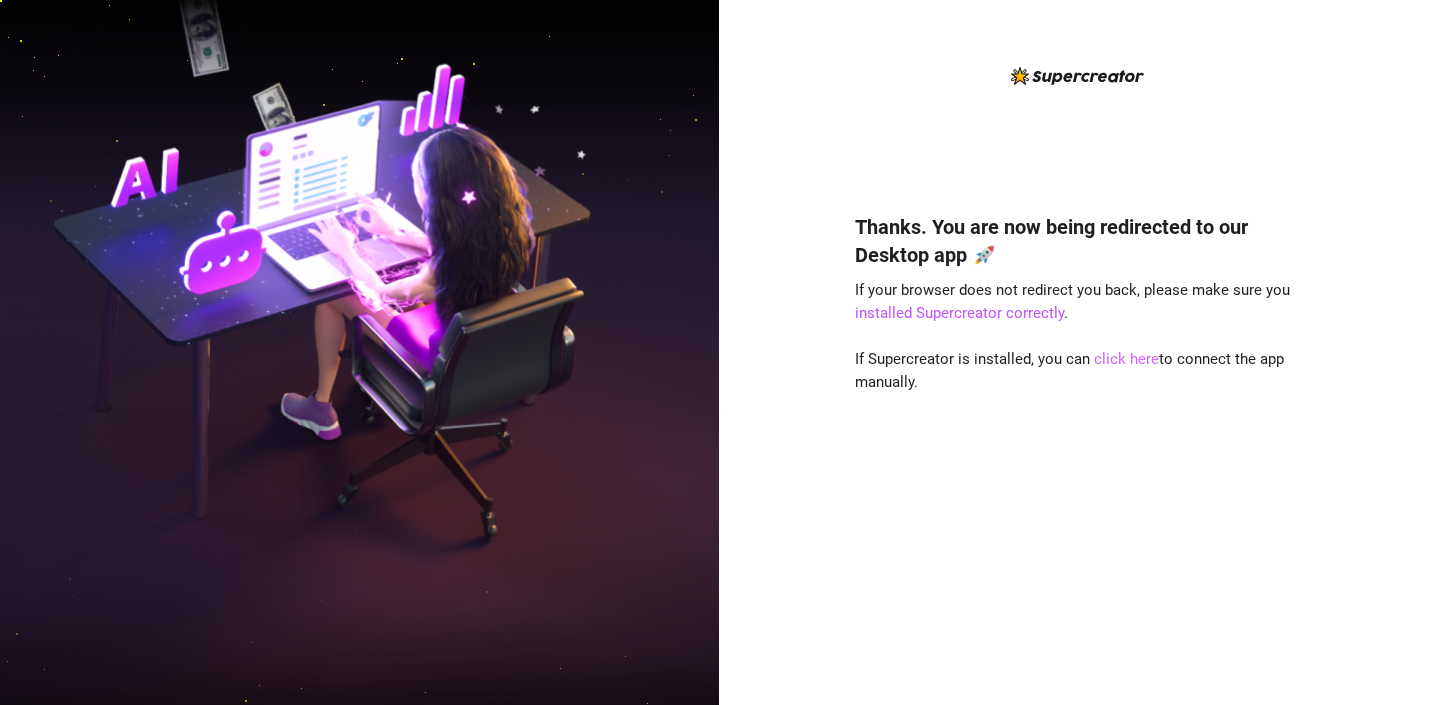 click on "click here" at bounding box center [1126, 359] 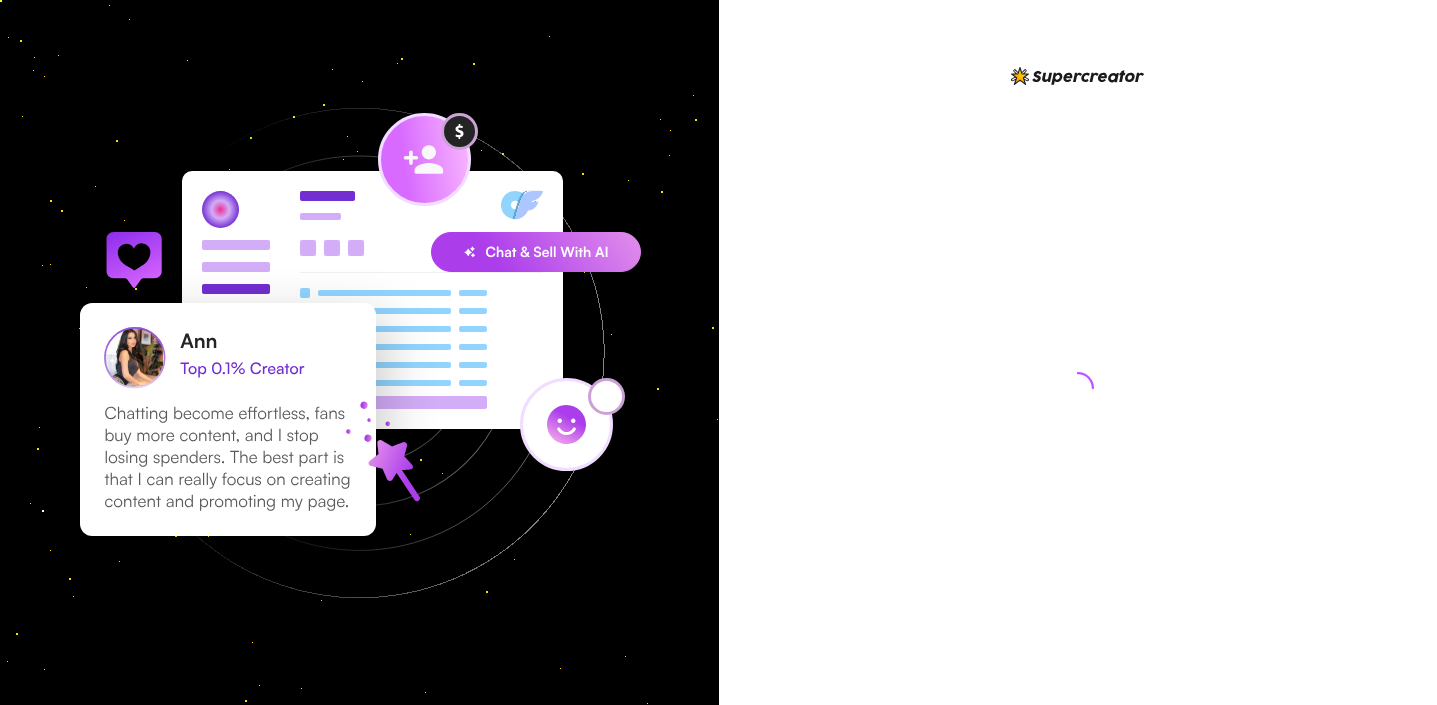 scroll, scrollTop: 0, scrollLeft: 0, axis: both 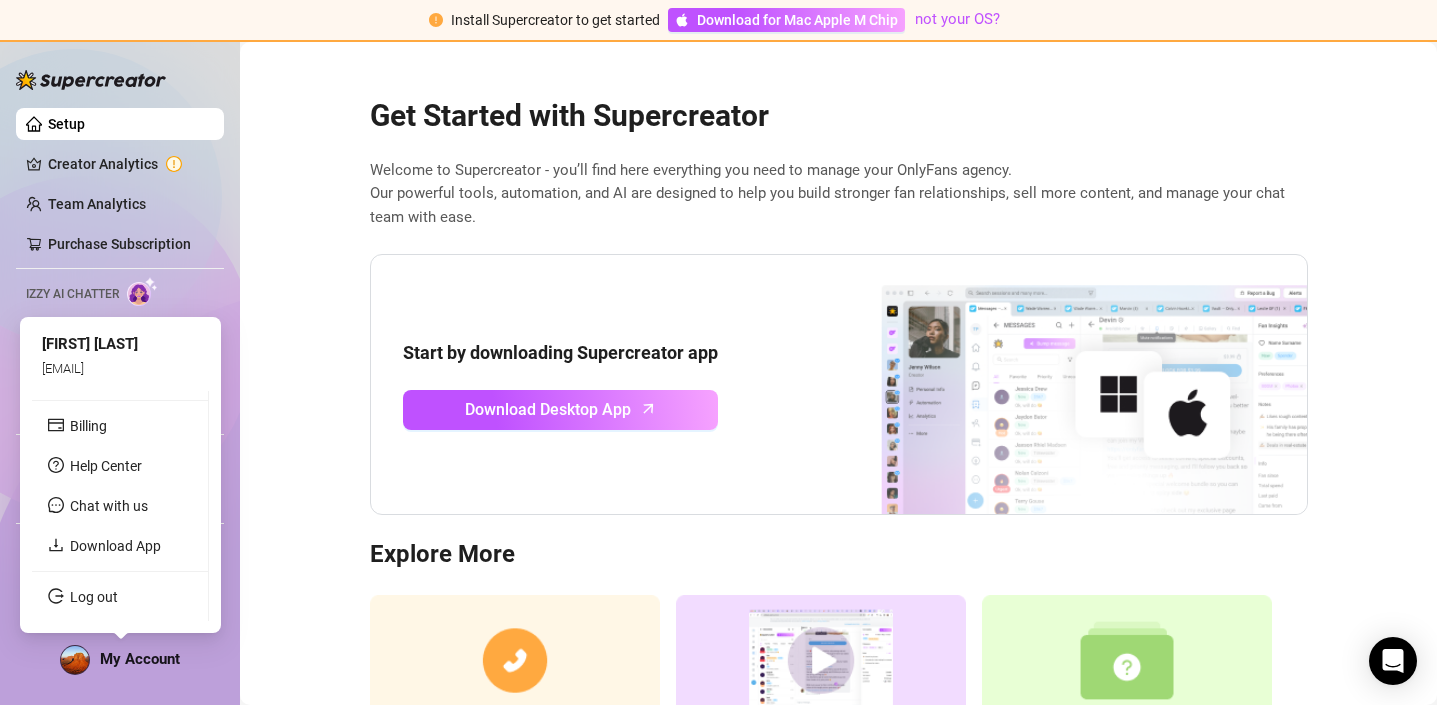 click on "My Account" at bounding box center (120, 660) 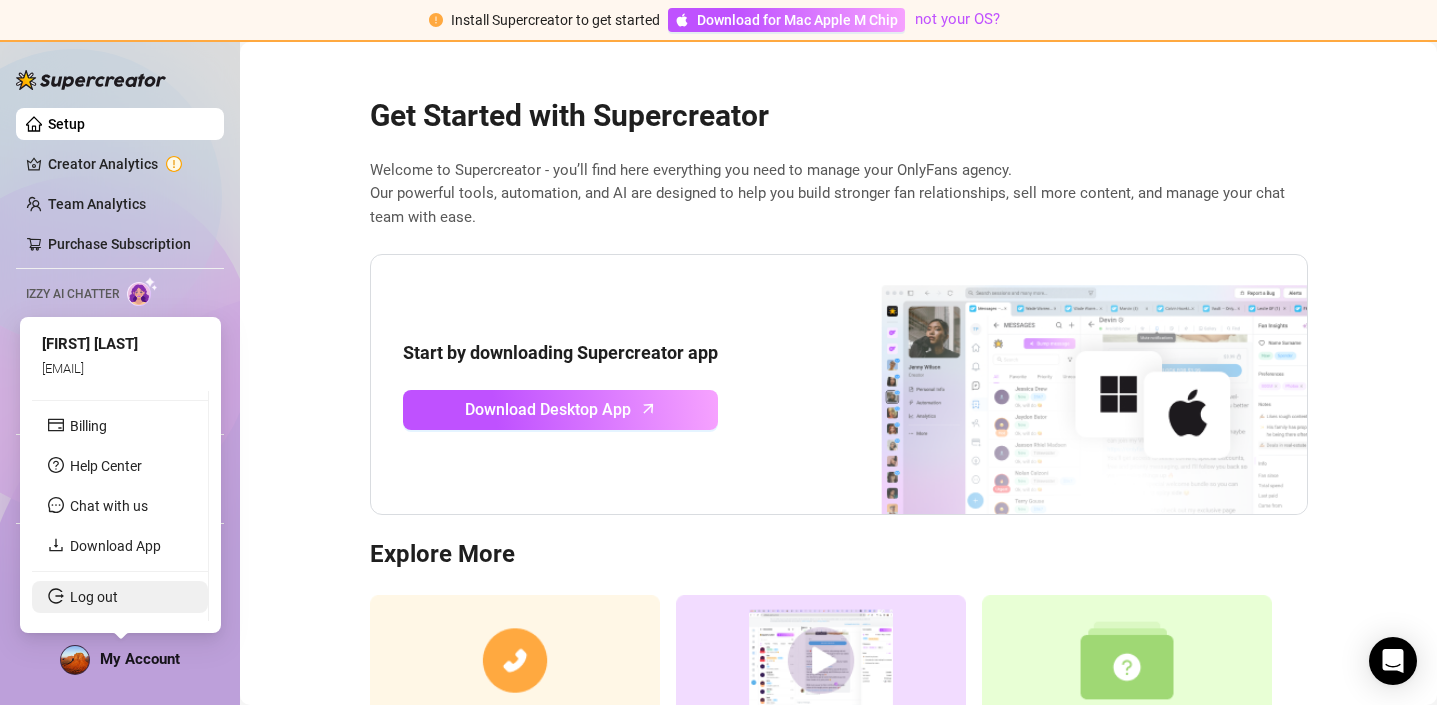 click on "Log out" at bounding box center [94, 597] 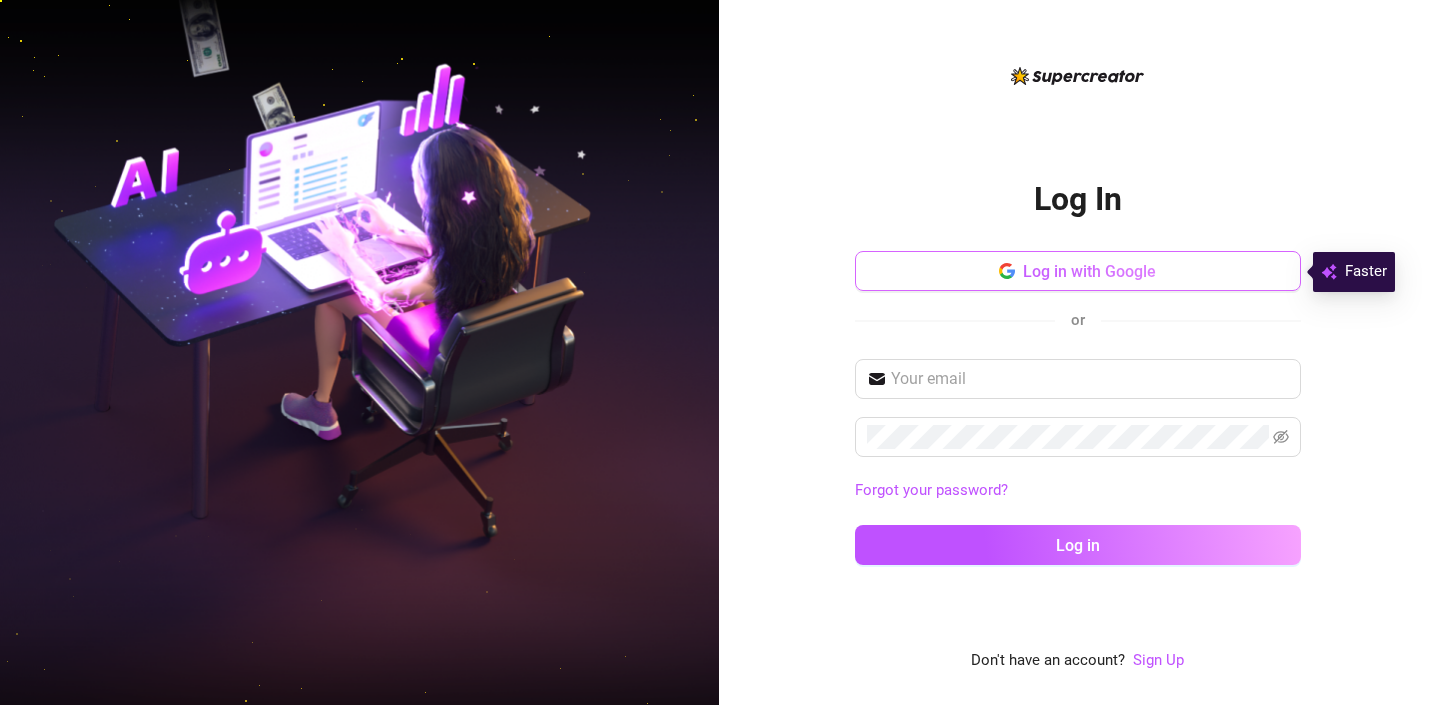 click on "Log in with Google" at bounding box center (1078, 271) 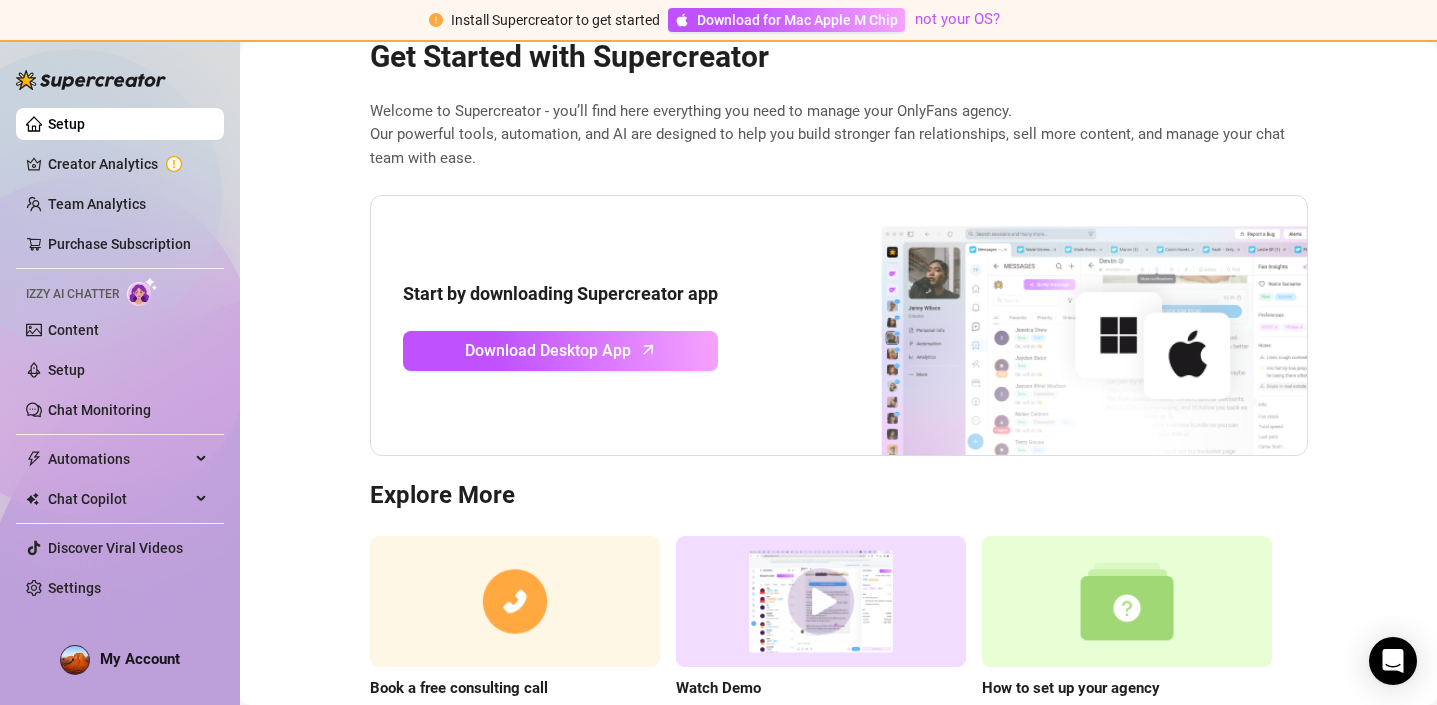 scroll, scrollTop: 158, scrollLeft: 0, axis: vertical 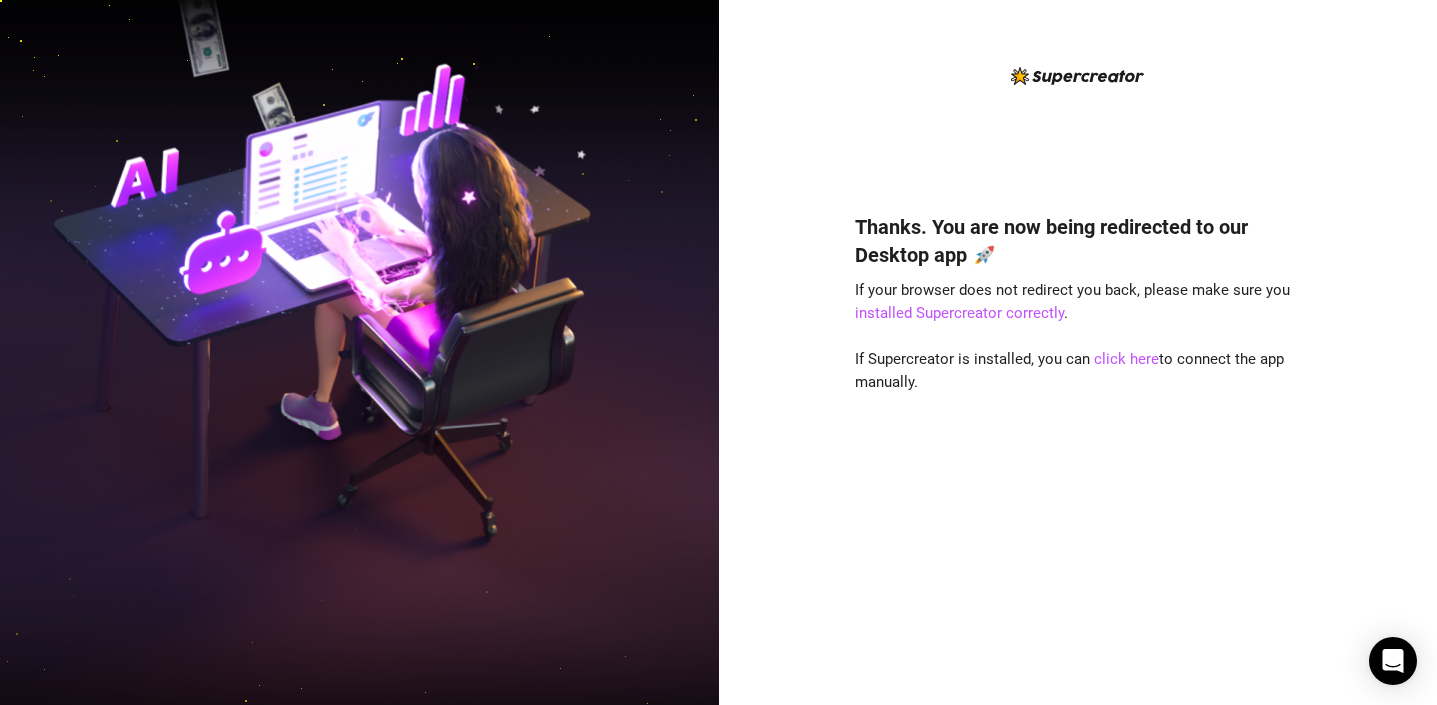click on "Thanks. You are now being redirected to our Desktop app 🚀 If your browser does not redirect you back, please make sure you   installed Supercreator correctly . If Supercreator is installed, you can   click here  to connect the app manually." at bounding box center [1078, 429] 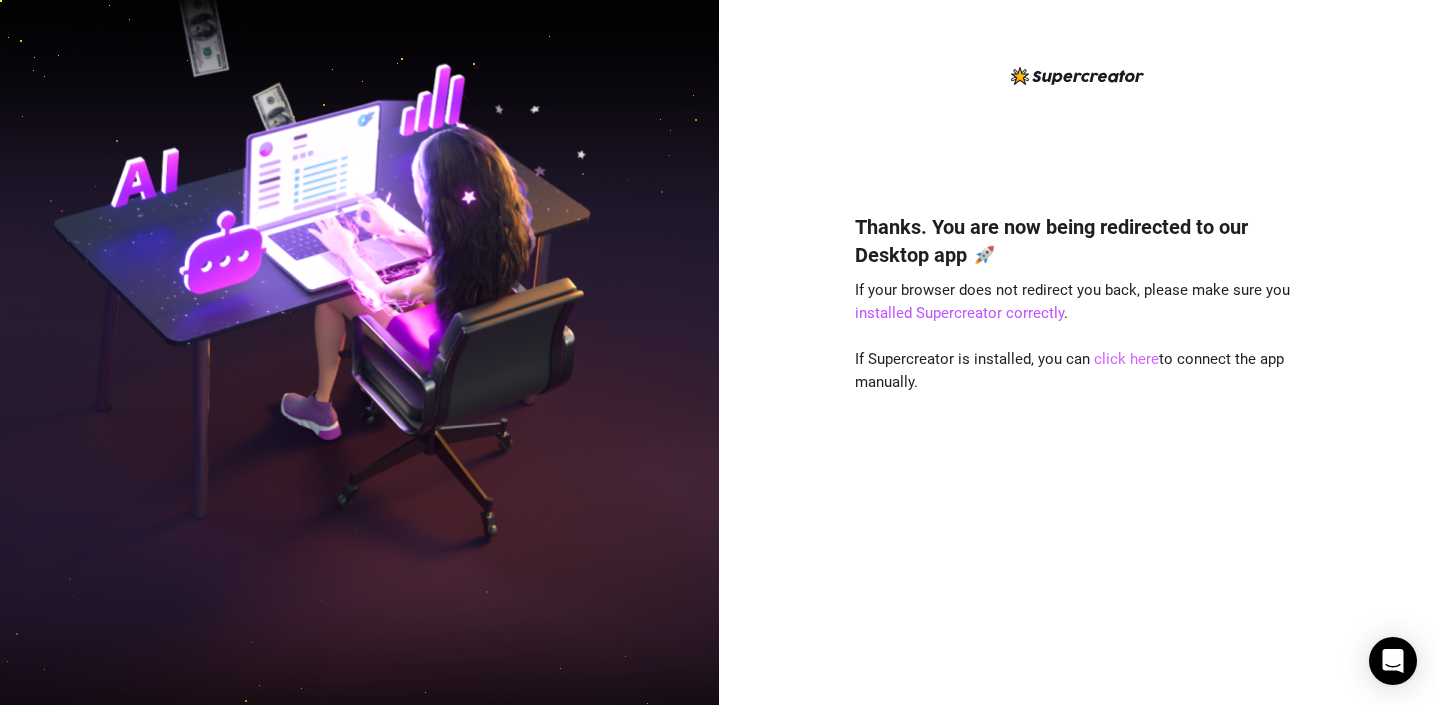 click on "click here" at bounding box center [1126, 359] 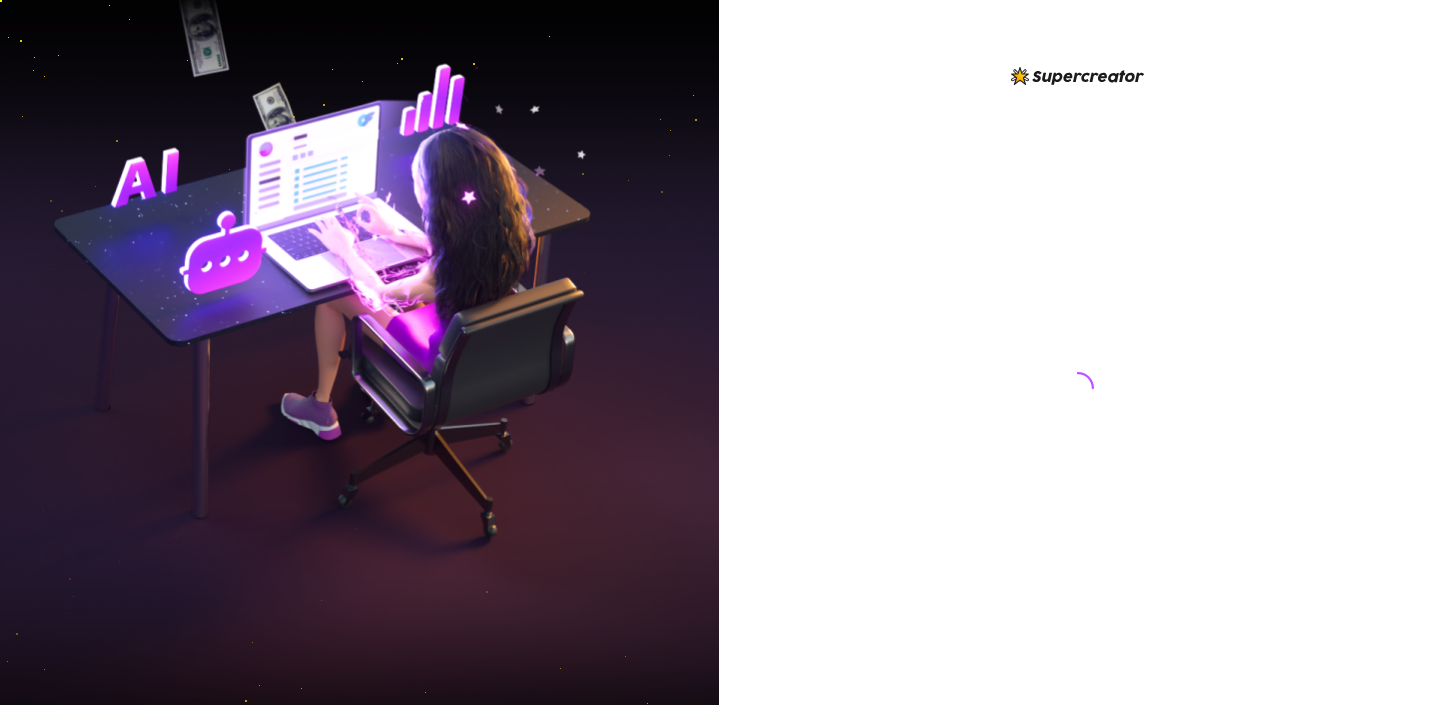 scroll, scrollTop: 0, scrollLeft: 0, axis: both 